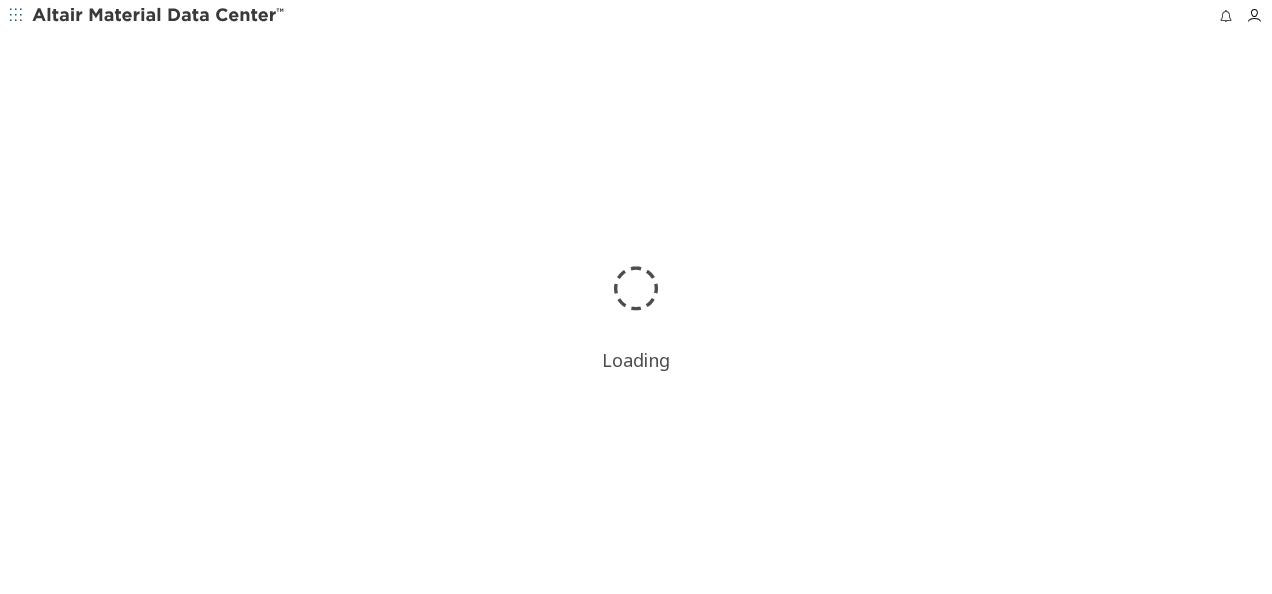 scroll, scrollTop: 0, scrollLeft: 0, axis: both 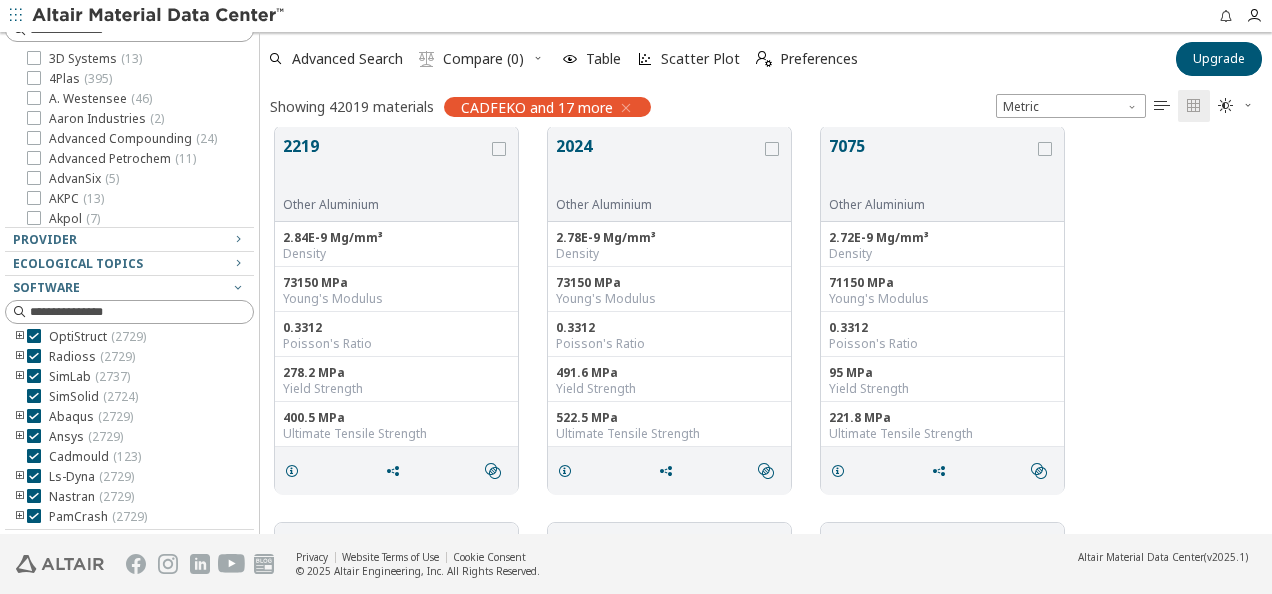 click at bounding box center (20, 477) 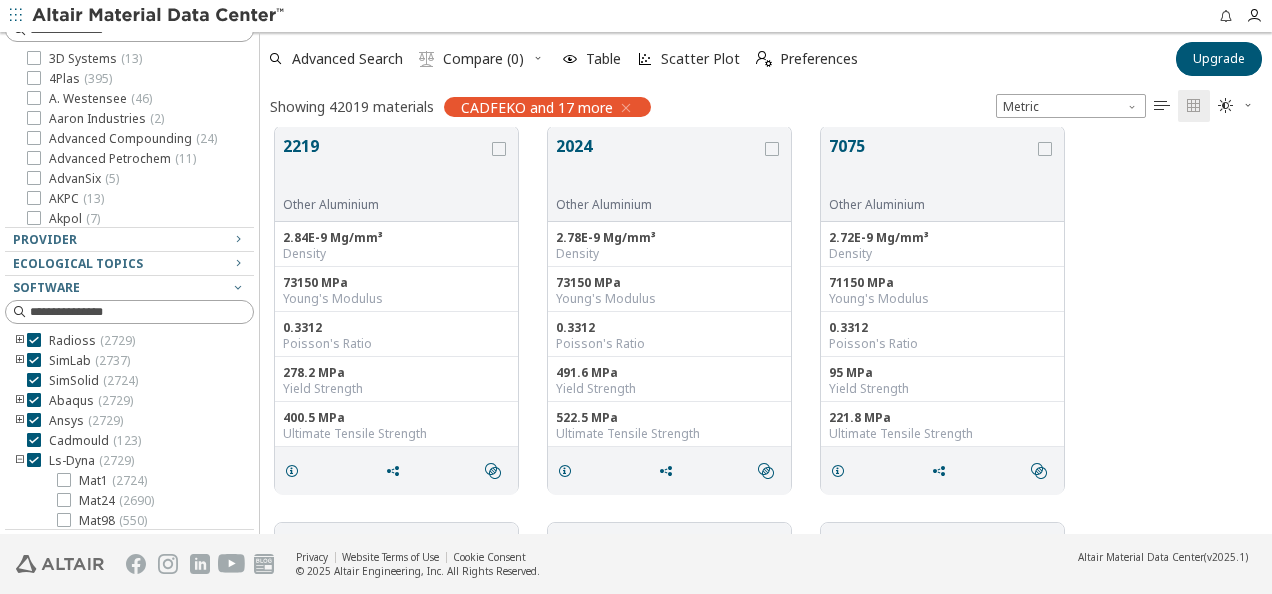 scroll, scrollTop: 260, scrollLeft: 0, axis: vertical 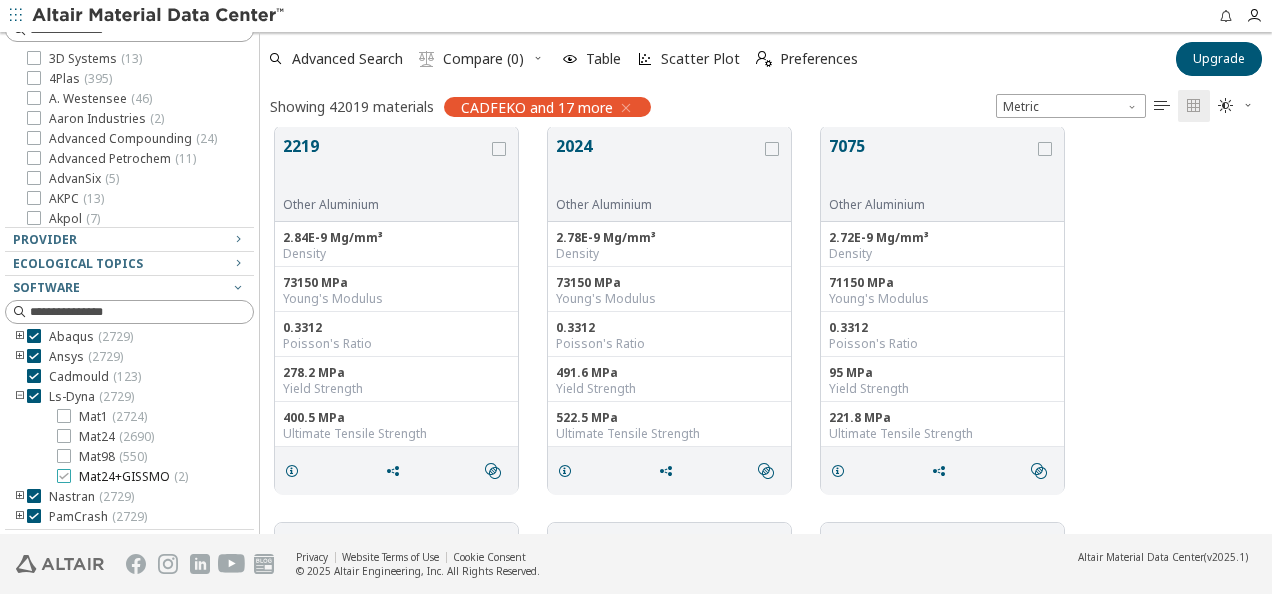 click at bounding box center (64, 476) 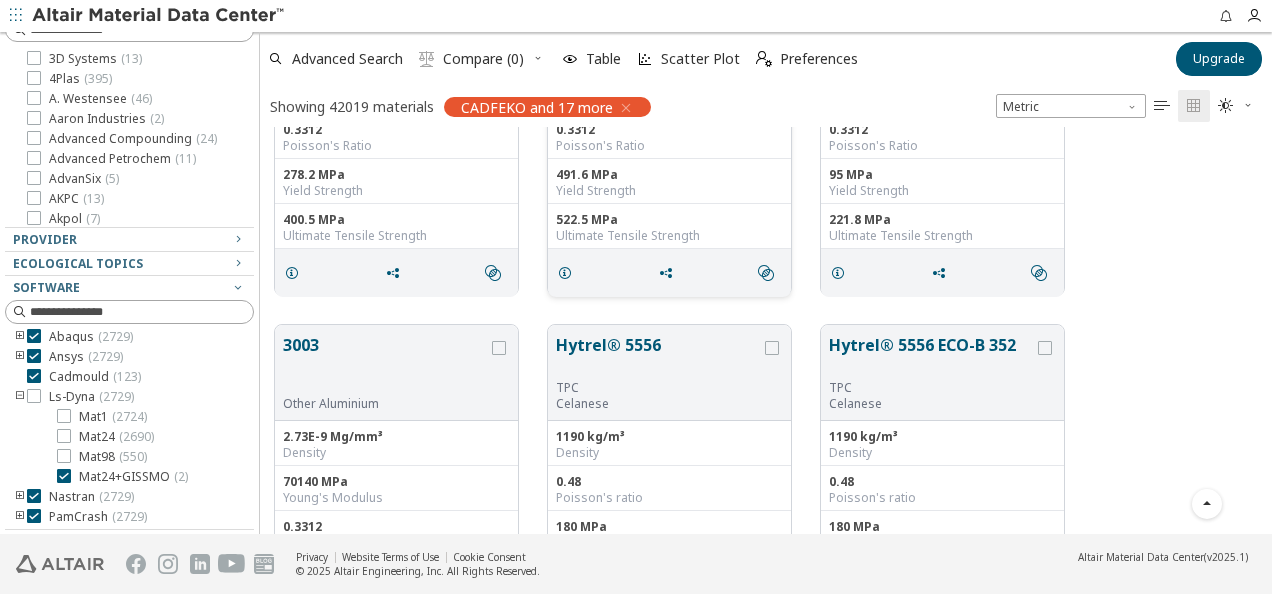 scroll, scrollTop: 0, scrollLeft: 0, axis: both 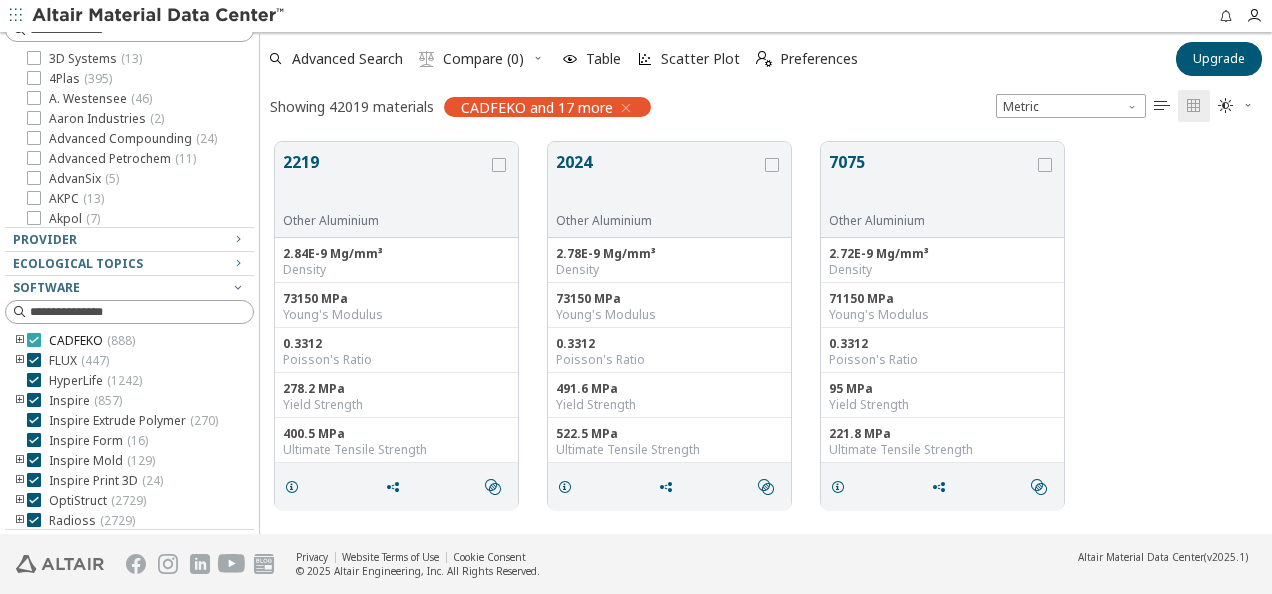 click at bounding box center (34, 340) 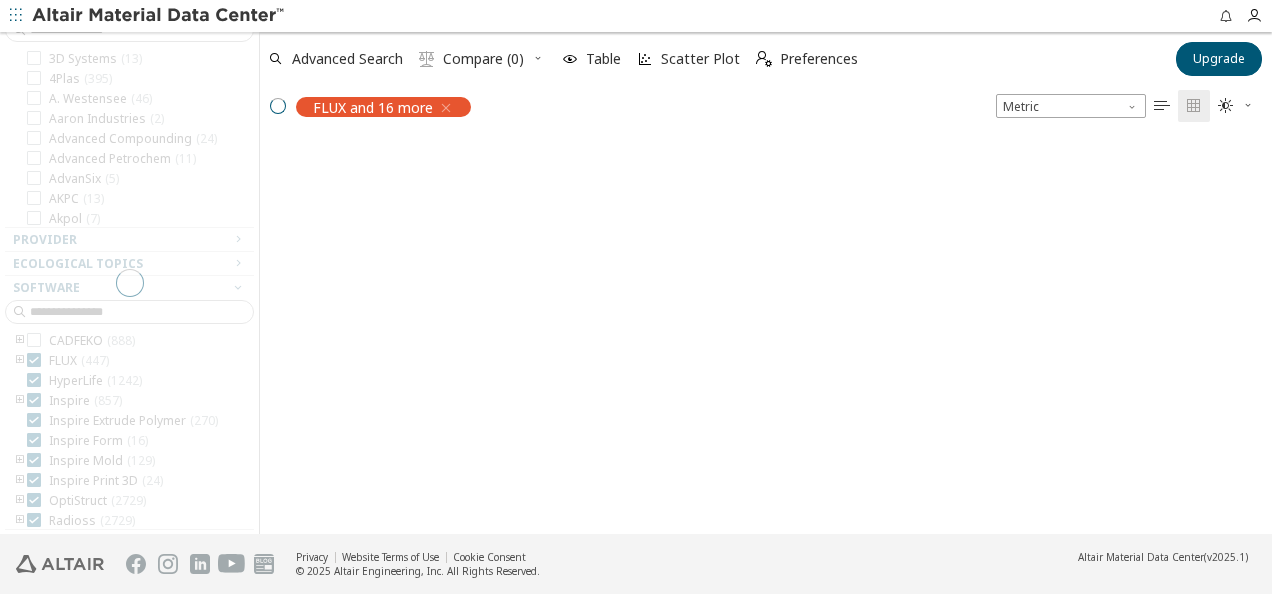 click at bounding box center [129, 283] 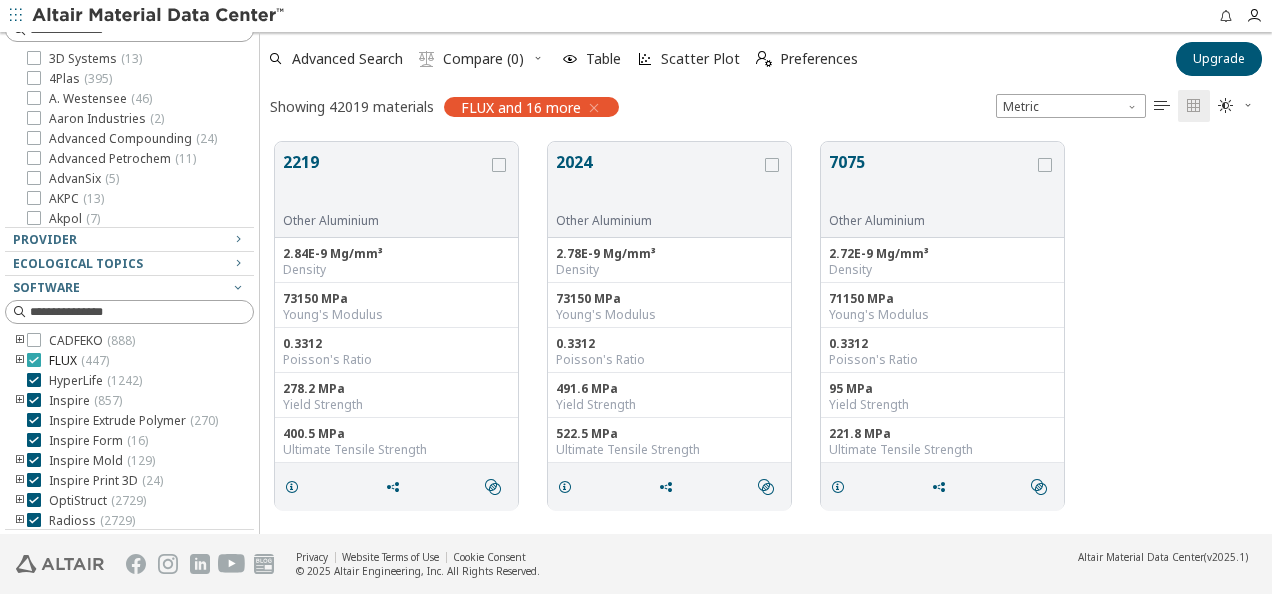 click at bounding box center (34, 360) 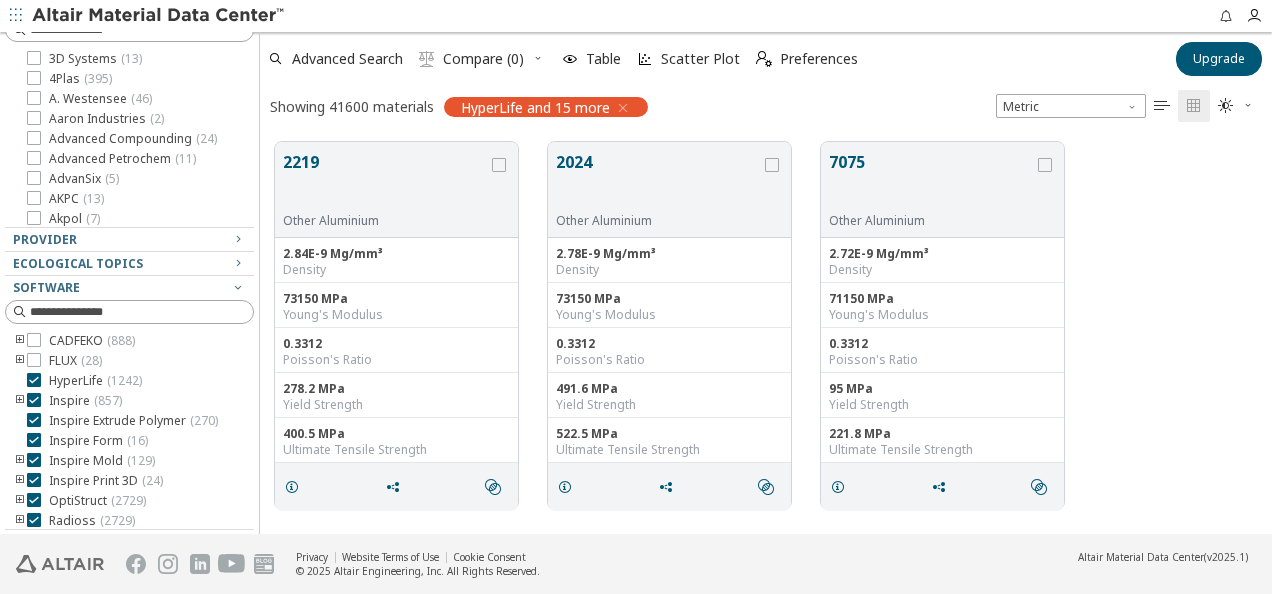 click at bounding box center (34, 380) 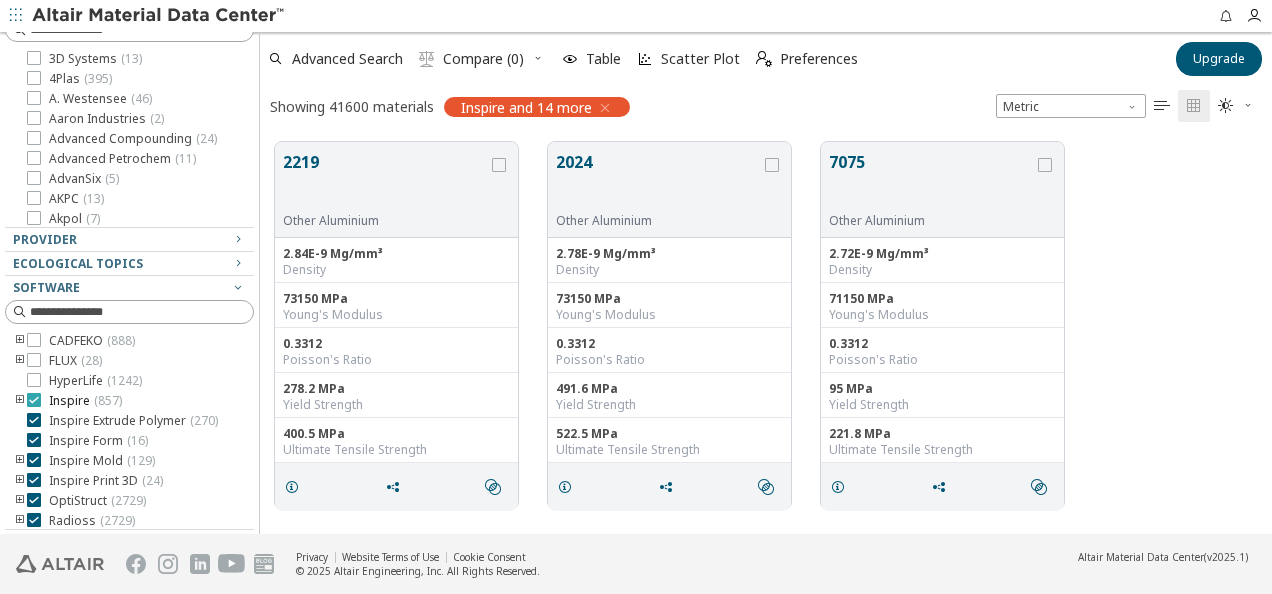 click at bounding box center (34, 400) 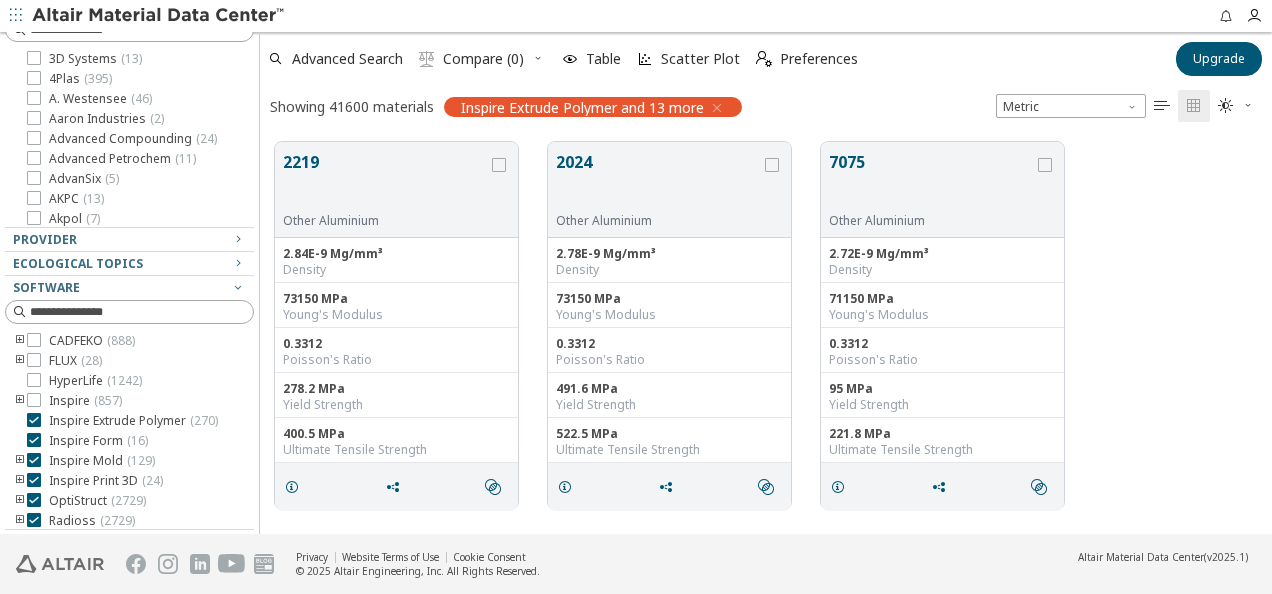 click at bounding box center [34, 420] 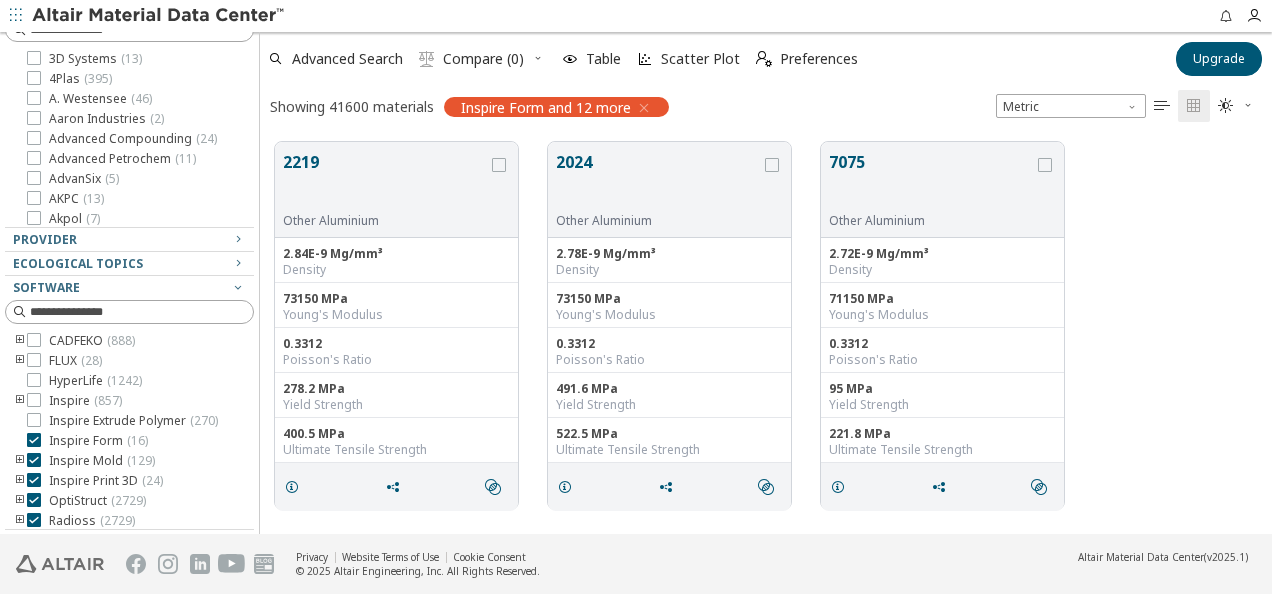click at bounding box center [34, 440] 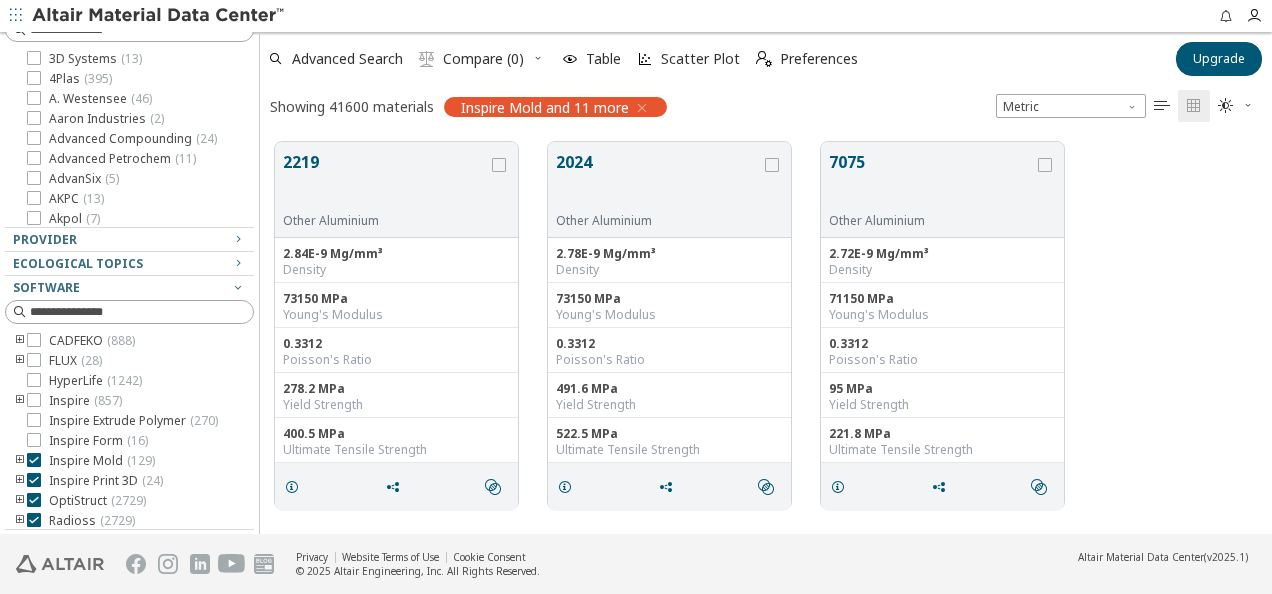 click at bounding box center (34, 460) 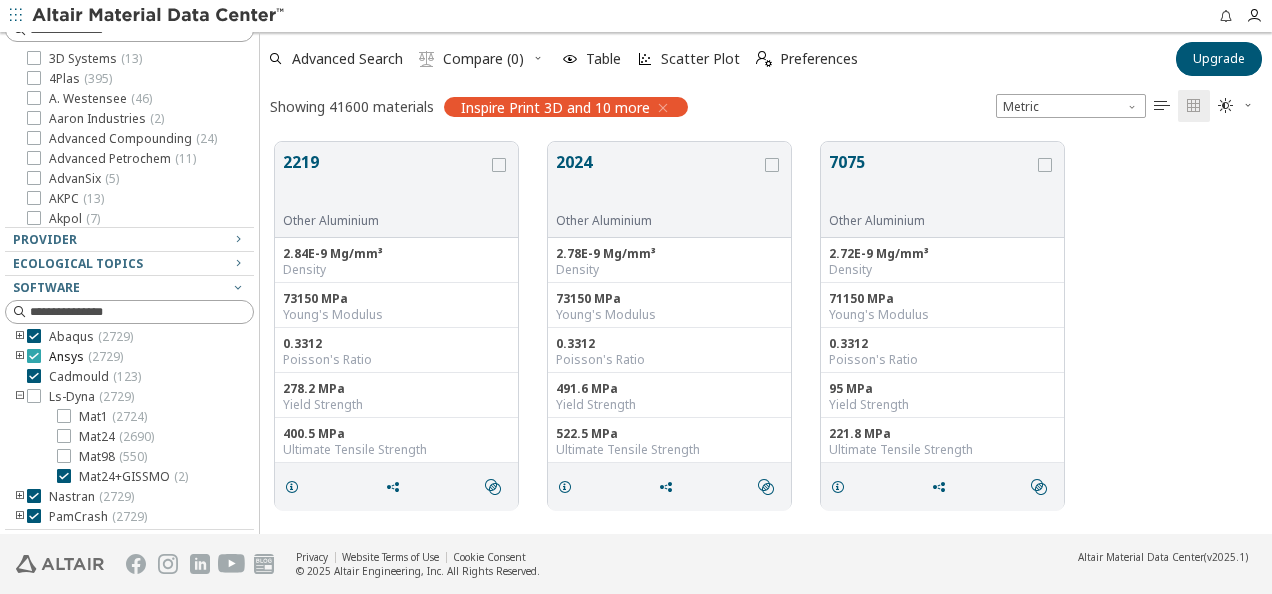 scroll, scrollTop: 260, scrollLeft: 0, axis: vertical 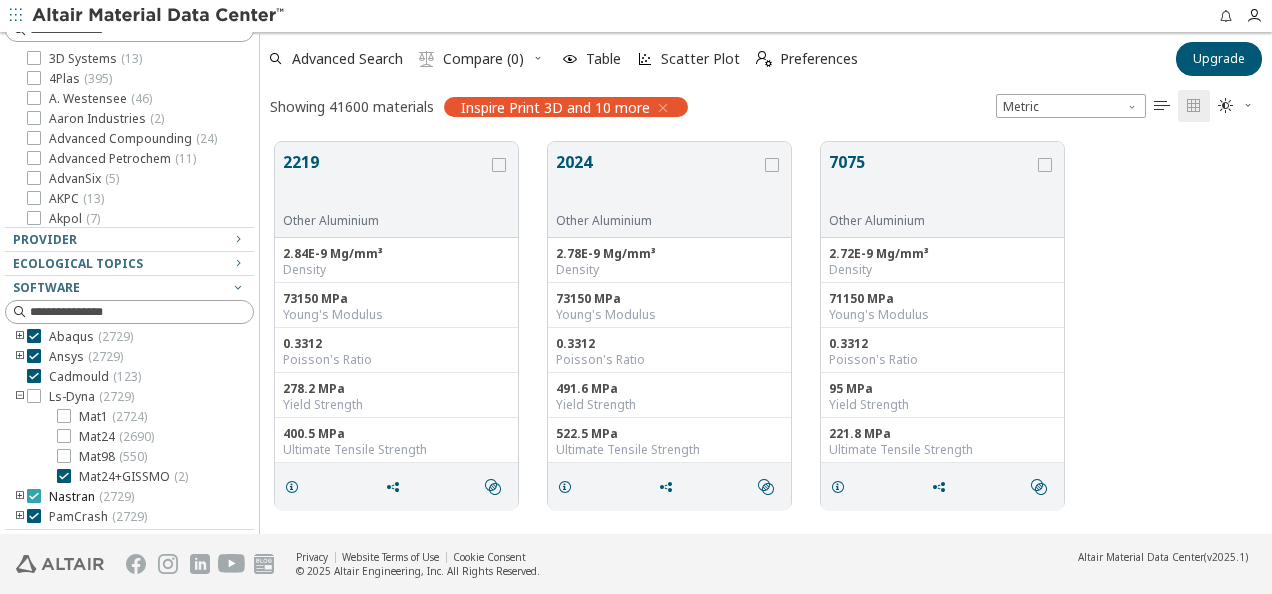 click on "Nastran ( 2729 )" at bounding box center [80, 497] 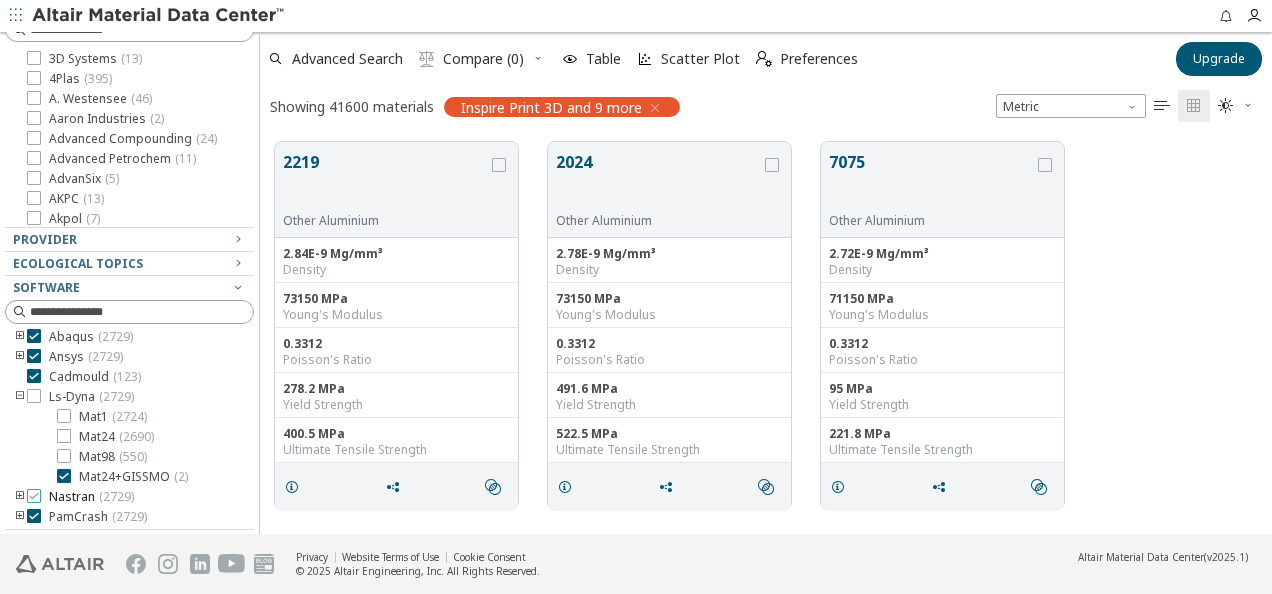 click at bounding box center (34, 516) 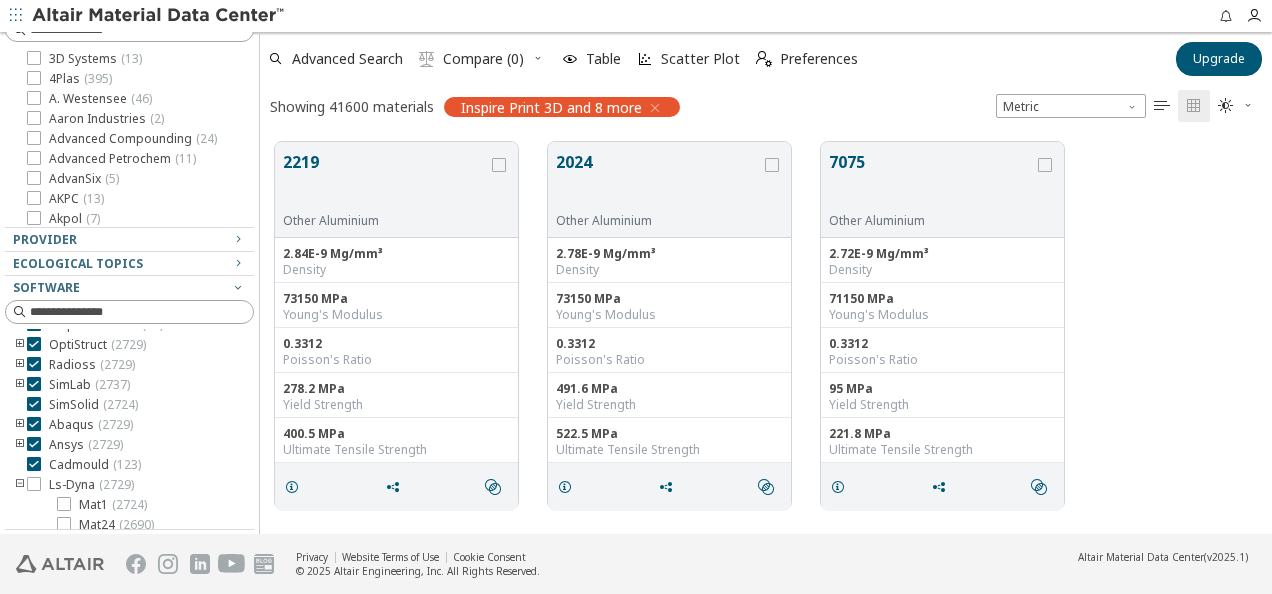 scroll, scrollTop: 152, scrollLeft: 0, axis: vertical 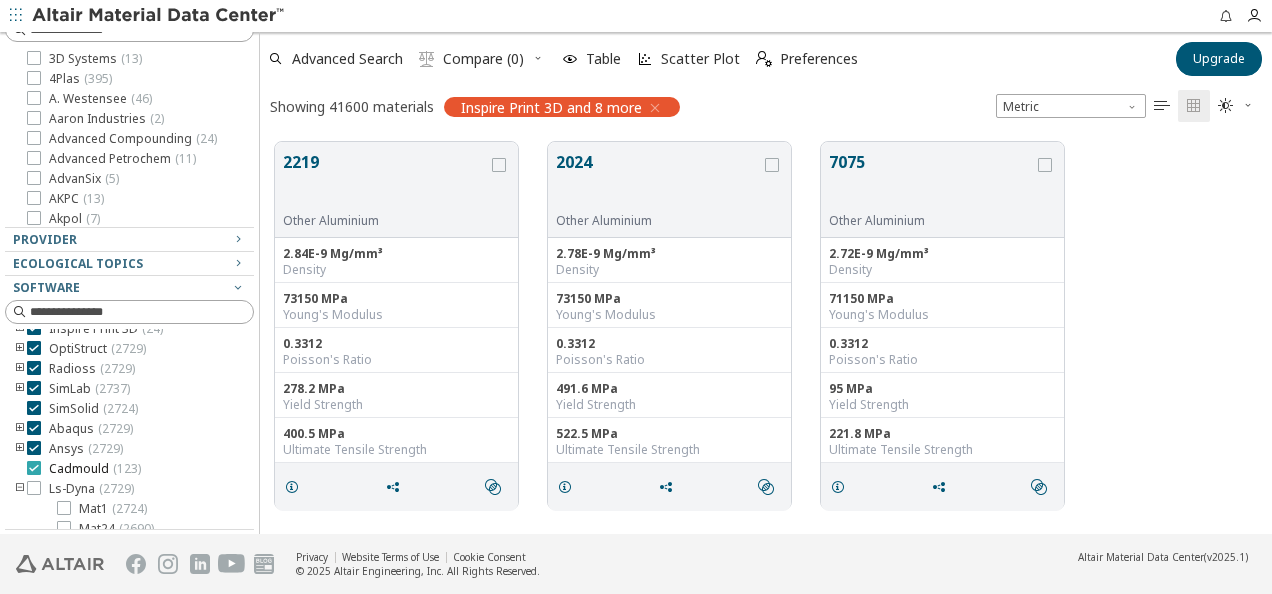 click at bounding box center [34, 468] 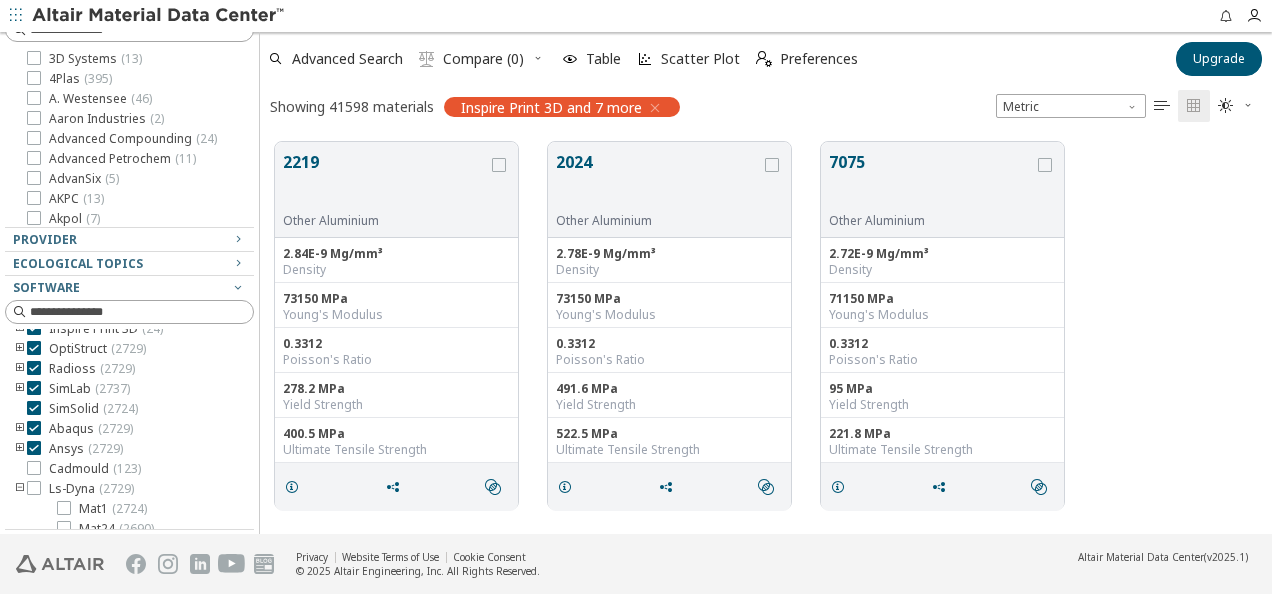 click at bounding box center (34, 448) 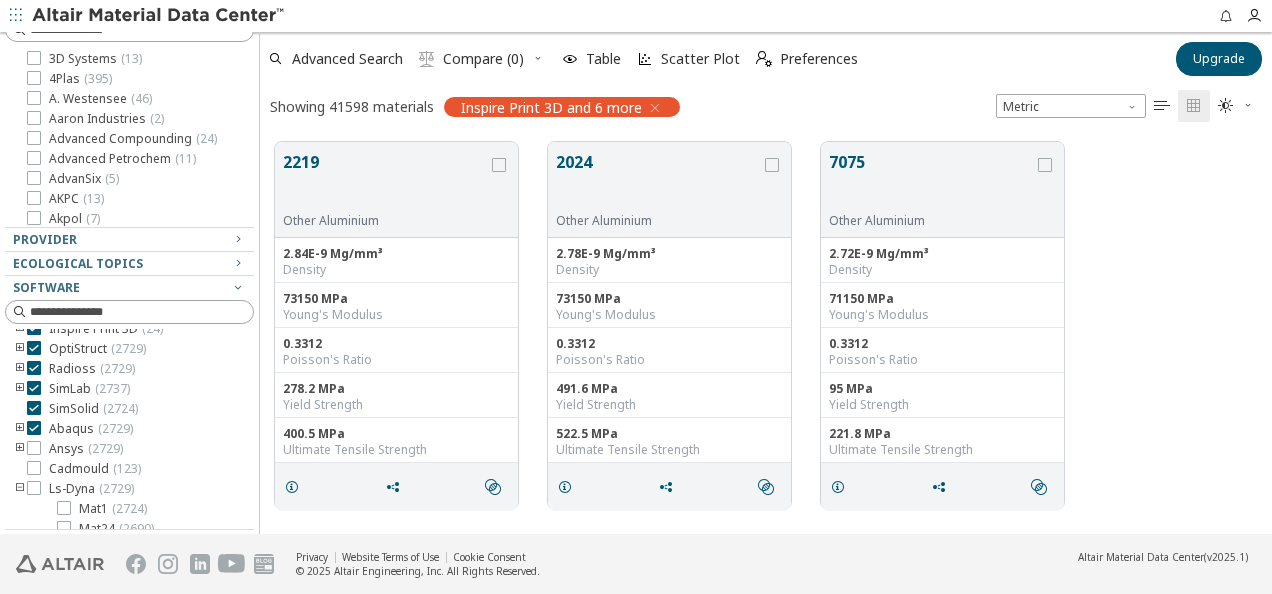 click at bounding box center [34, 428] 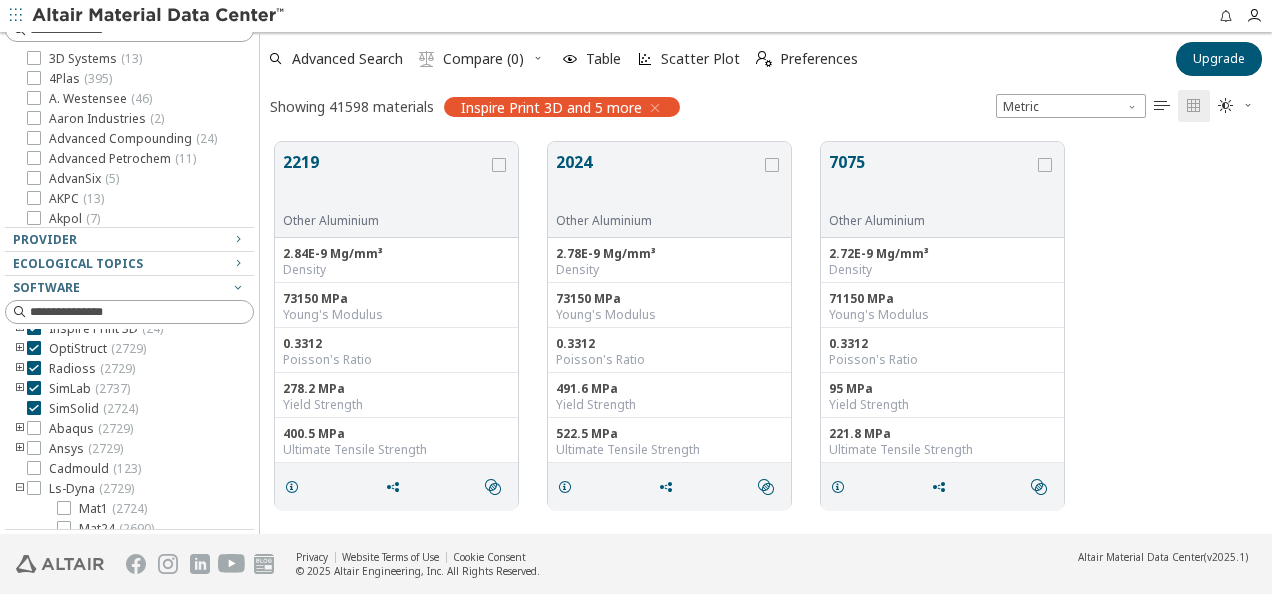 click at bounding box center [34, 408] 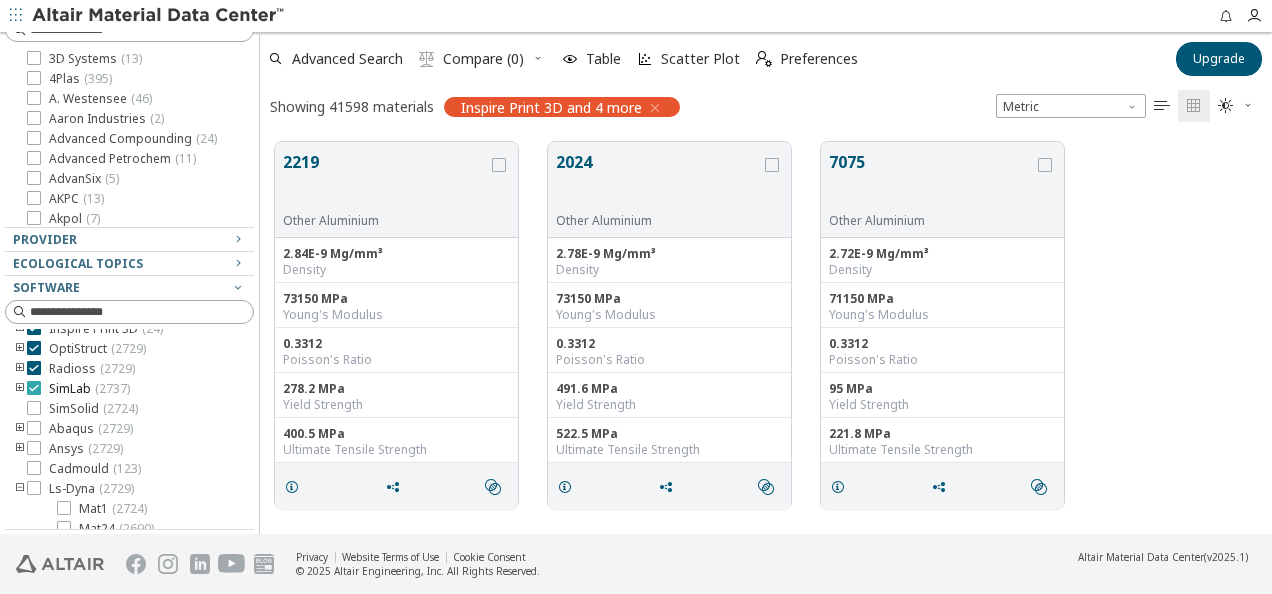 click at bounding box center (34, 388) 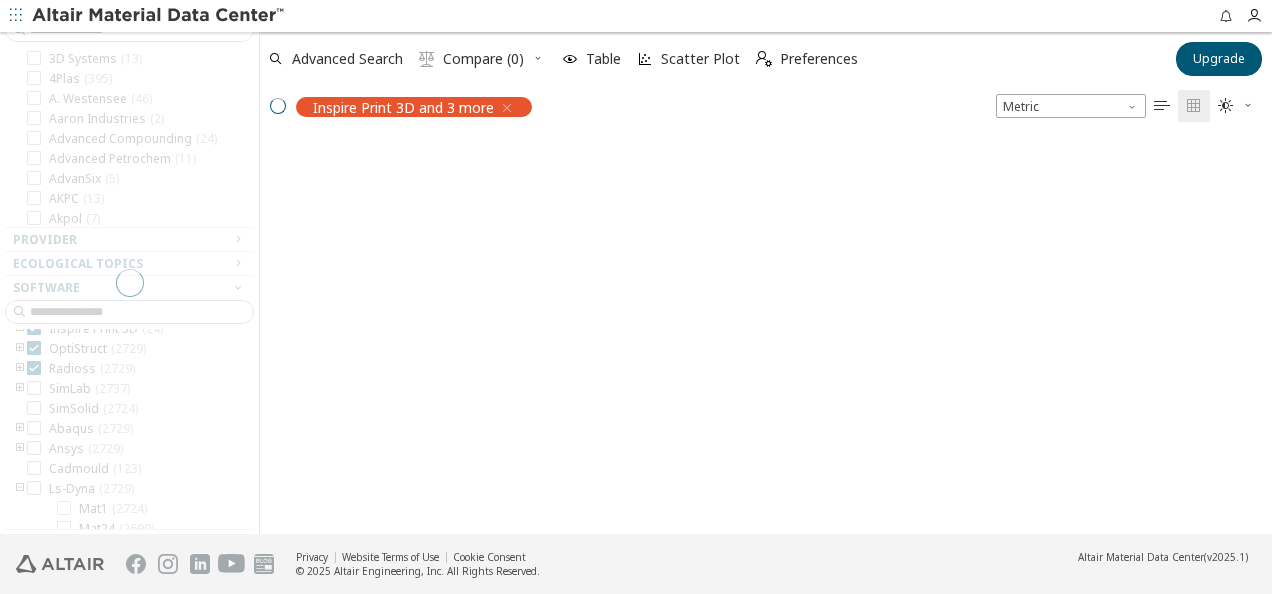 scroll, scrollTop: 422, scrollLeft: 0, axis: vertical 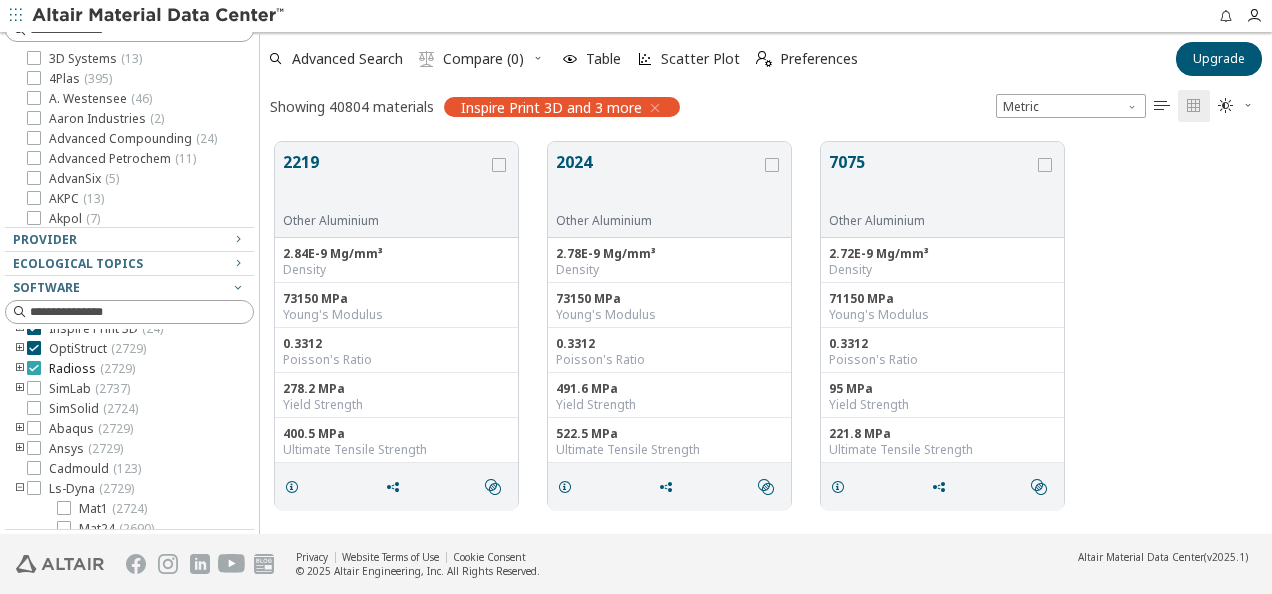 click at bounding box center (34, 368) 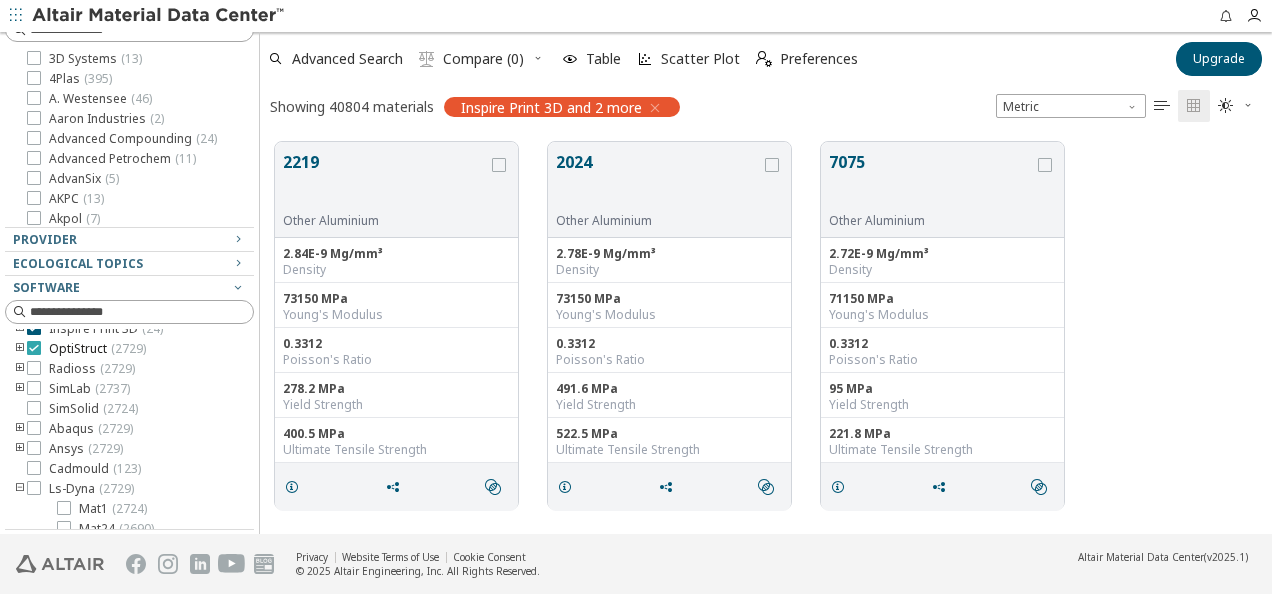 click on "OptiStruct ( 2729 )" at bounding box center (86, 349) 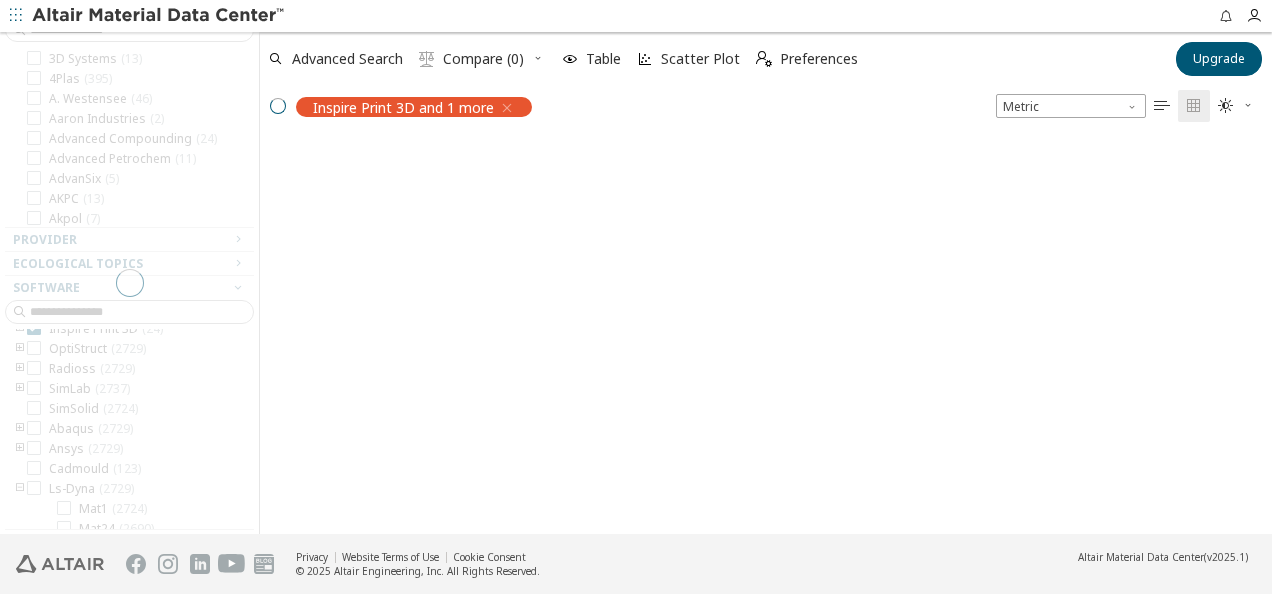 scroll, scrollTop: 322, scrollLeft: 0, axis: vertical 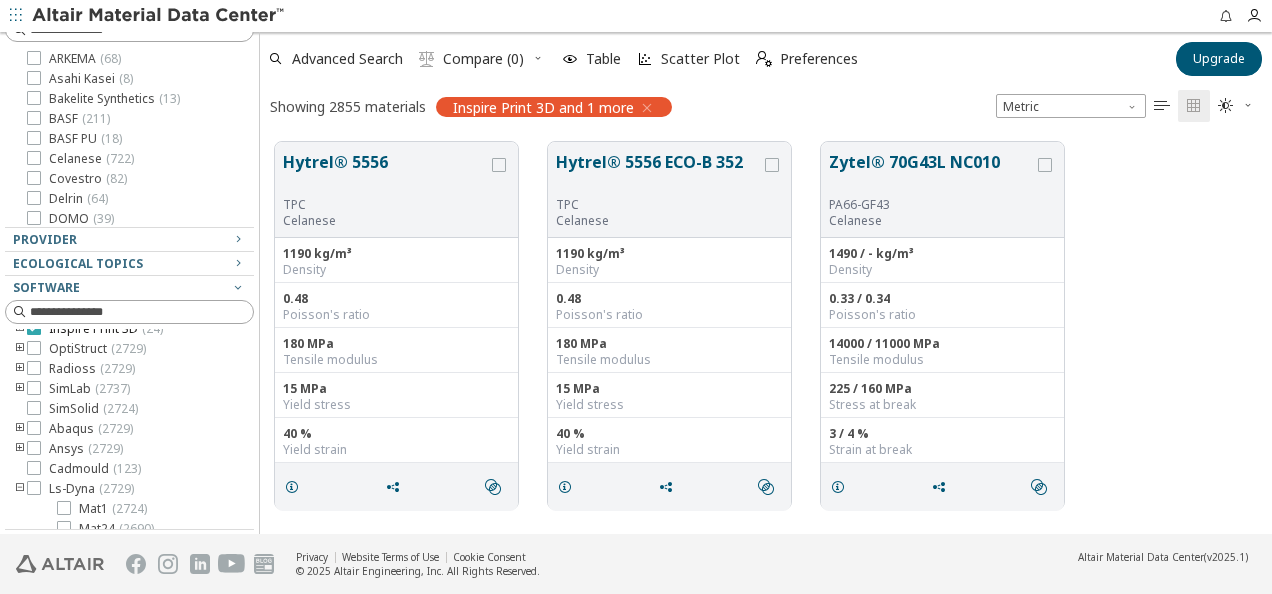 click at bounding box center (34, 328) 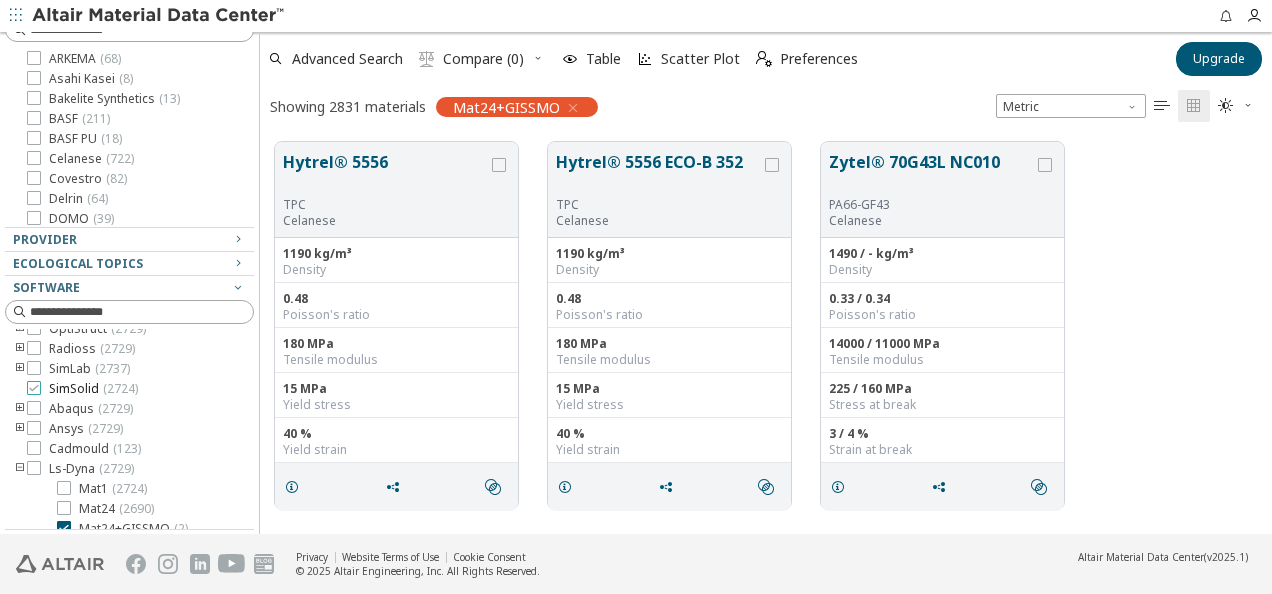 scroll, scrollTop: 114, scrollLeft: 0, axis: vertical 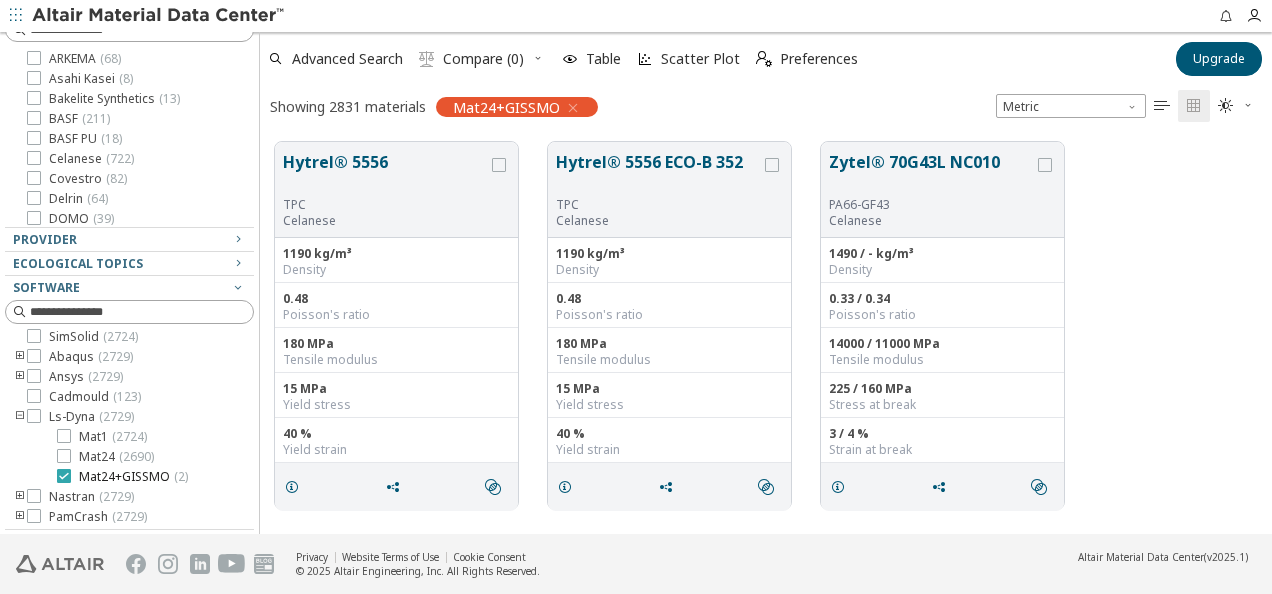 click at bounding box center [64, 476] 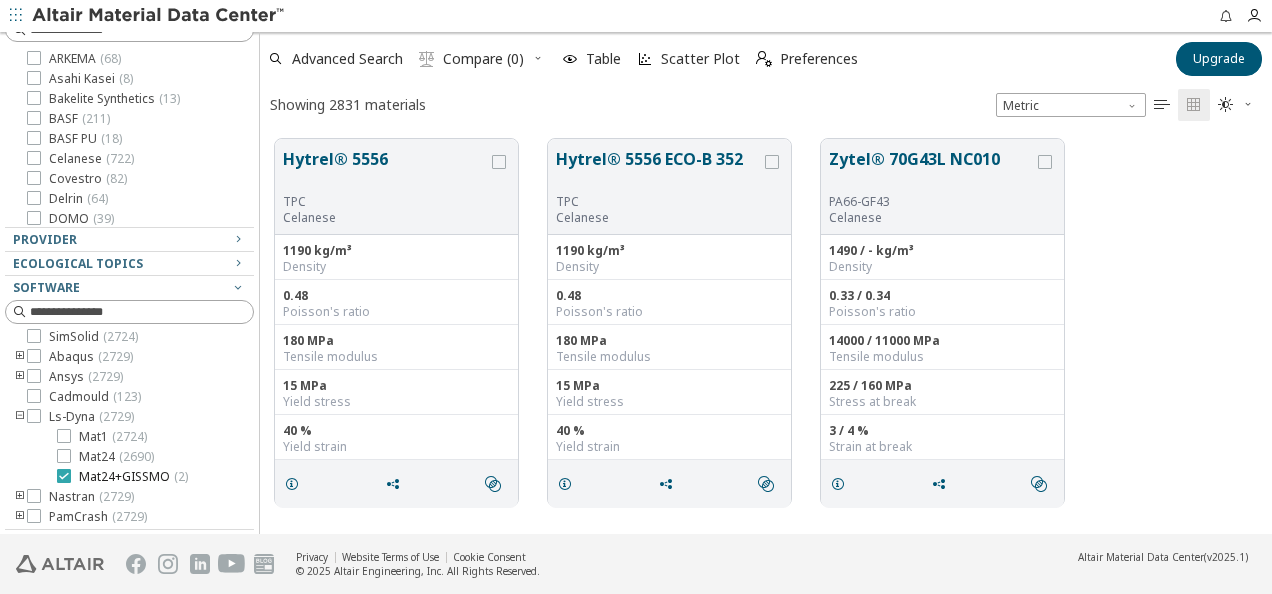 scroll, scrollTop: 13, scrollLeft: 16, axis: both 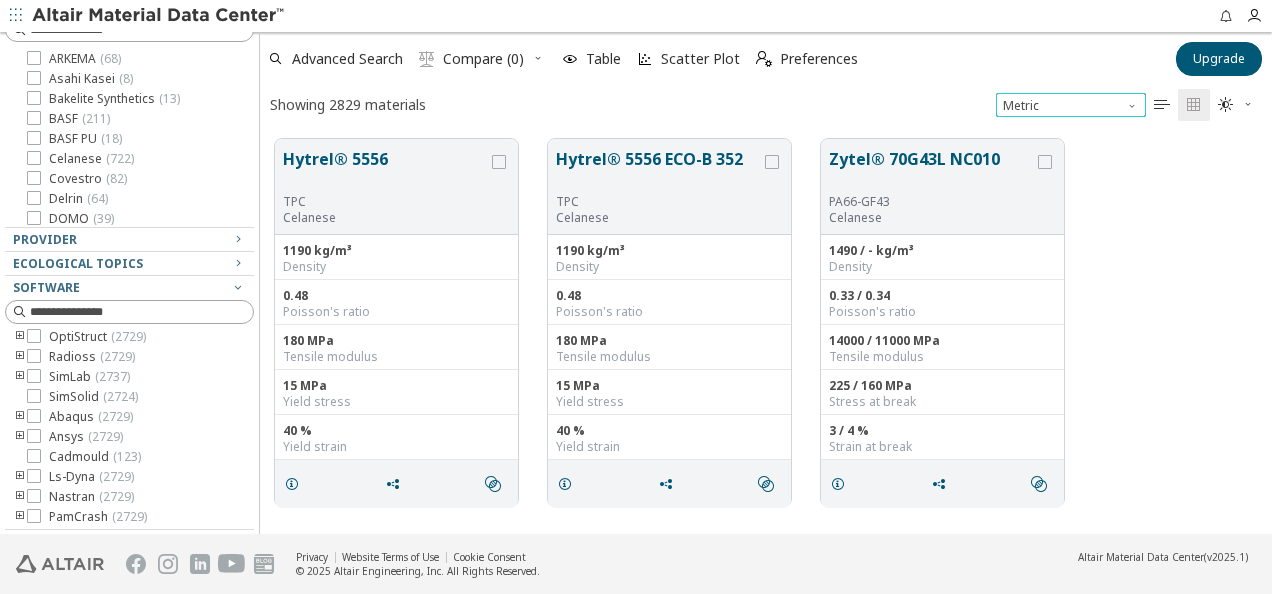 click at bounding box center [1134, 101] 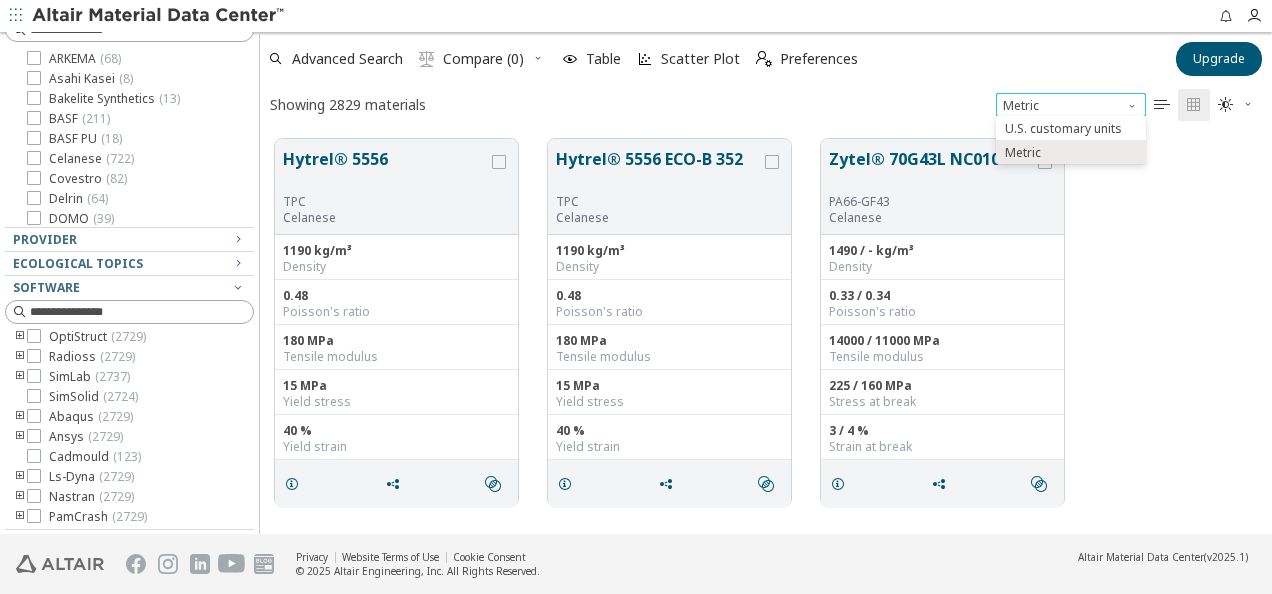click at bounding box center [1134, 101] 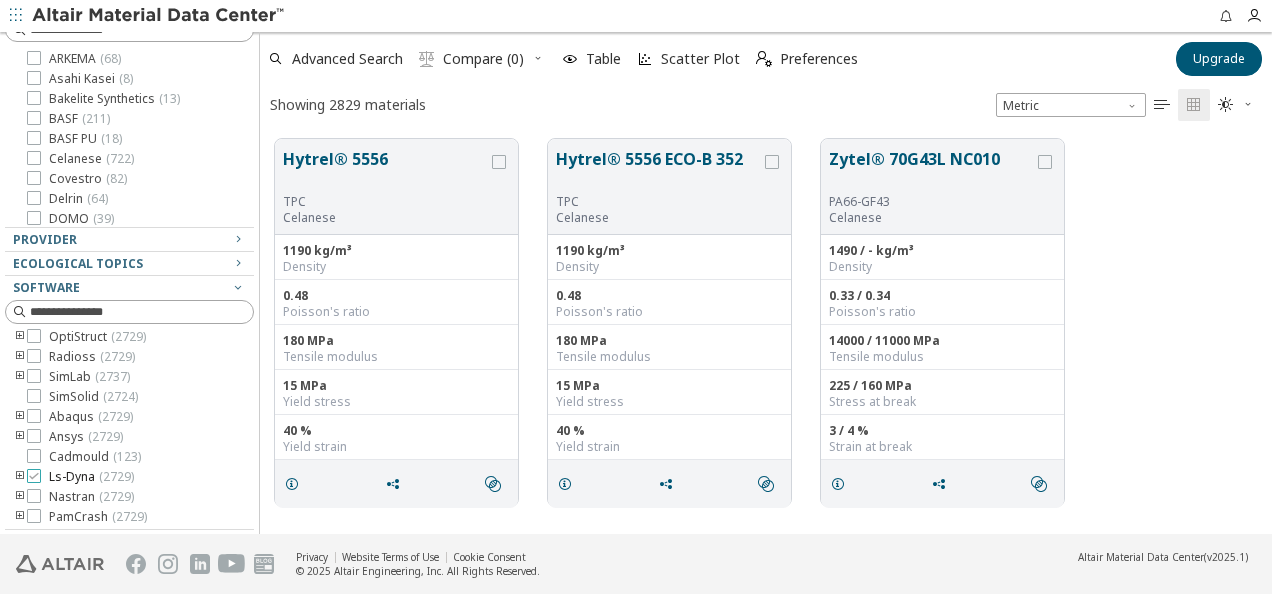 click at bounding box center [34, 476] 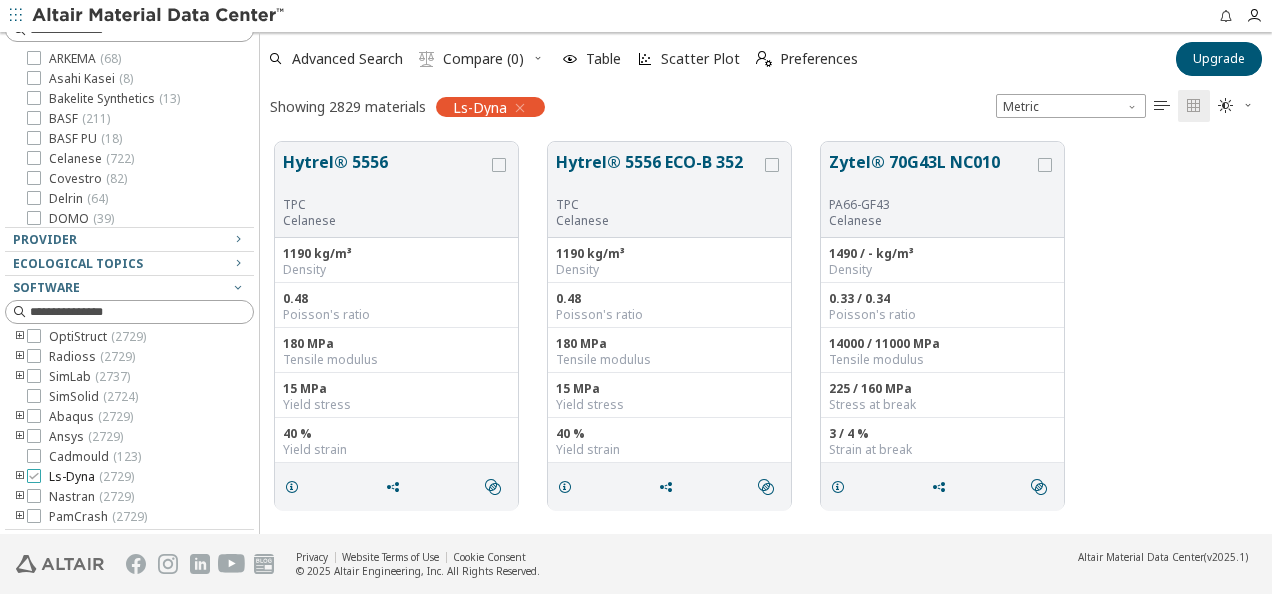 scroll, scrollTop: 392, scrollLeft: 996, axis: both 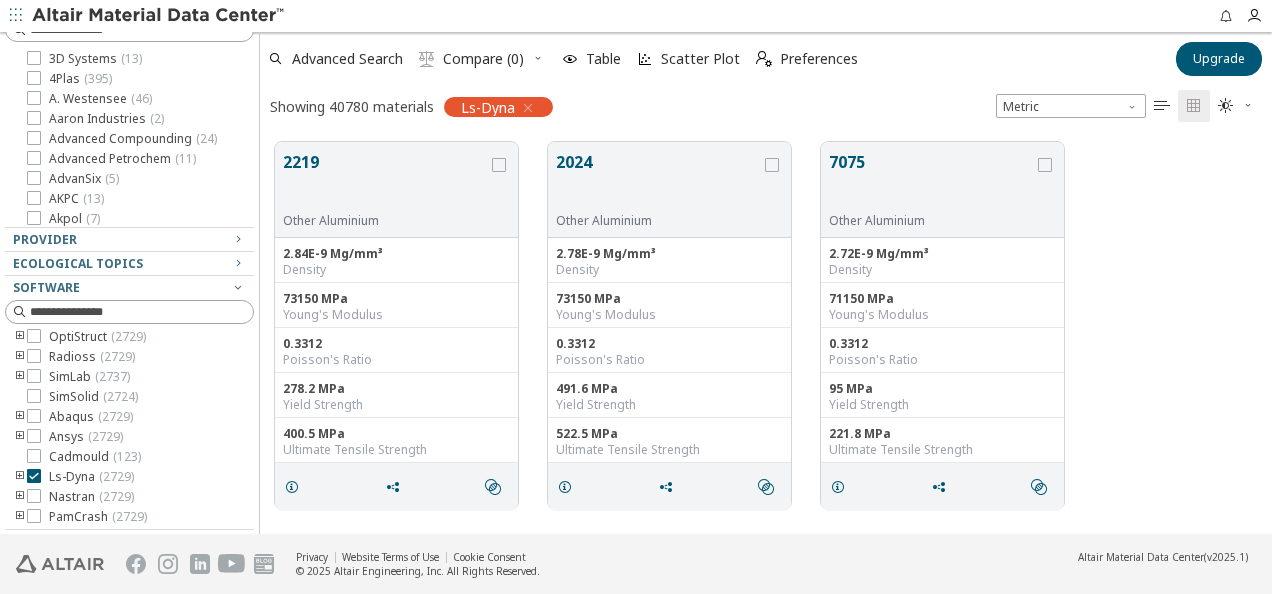 click at bounding box center [20, 477] 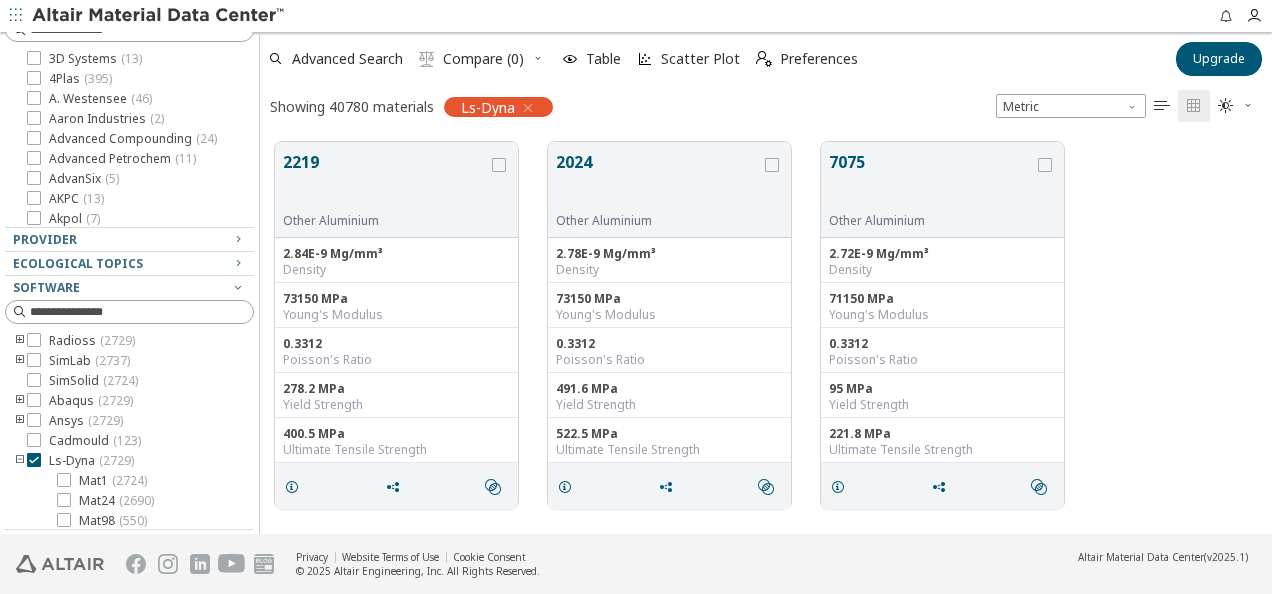 scroll, scrollTop: 220, scrollLeft: 0, axis: vertical 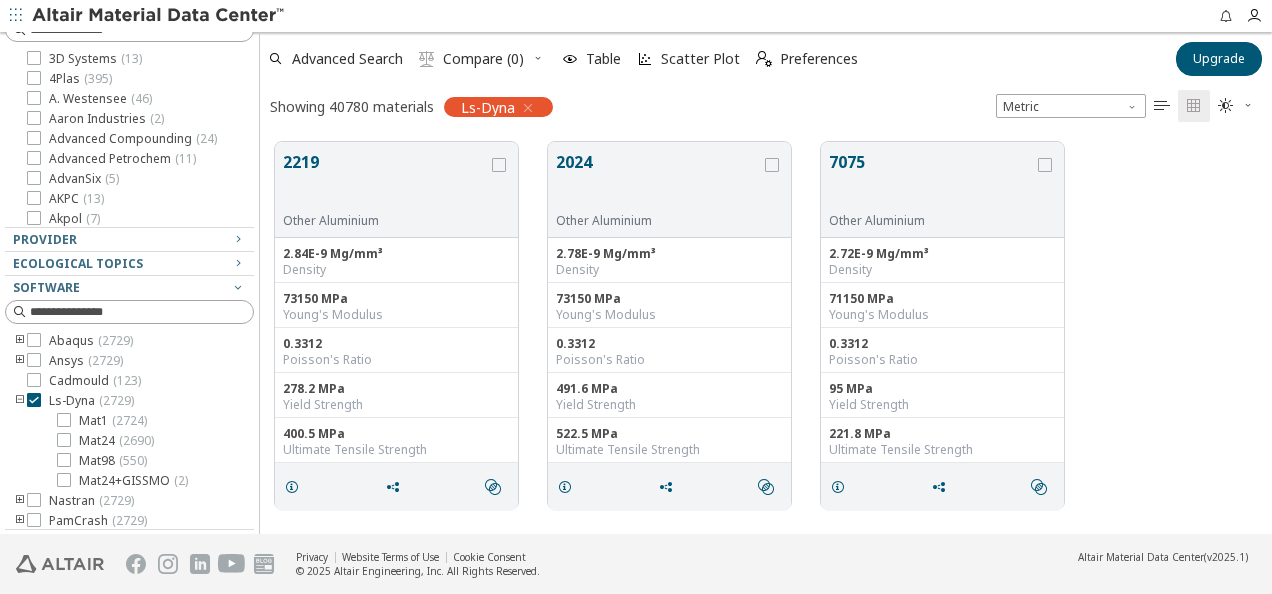 click on "CADFEKO ( 888 ) FLUX ( 28 ) HyperLife ( 1242 ) Inspire ( 857 ) Inspire Extrude Polymer ( 270 ) Inspire Form ( 16 ) Inspire Mold ( 129 ) OptiStruct ( 2729 ) Radioss ( 2729 ) SimLab ( 2737 ) SimSolid ( 2724 ) Abaqus ( 2729 ) Ansys ( 2729 ) Cadmould ( 123 ) Ls-Dyna ( 2729 ) Mat1 ( 2724 ) Mat24 ( 2690 ) Mat98 ( 550 ) Mat24+GISSMO ( 2 ) Nastran ( 2729 ) PamCrash ( 2729 )" at bounding box center (129, 321) 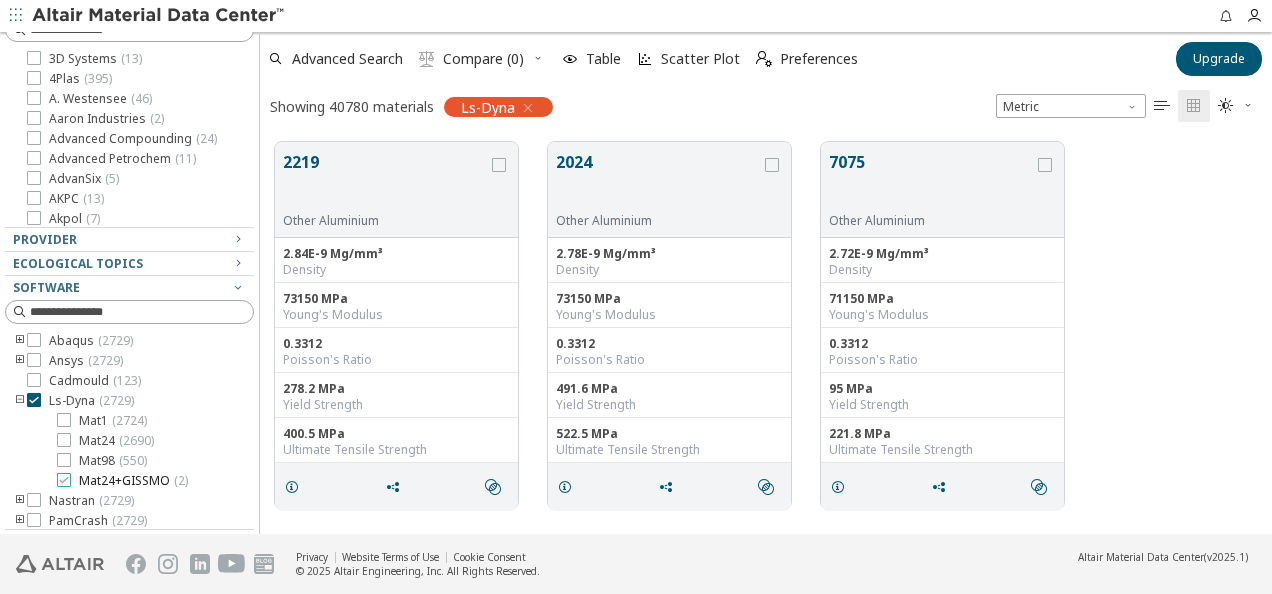click at bounding box center [64, 480] 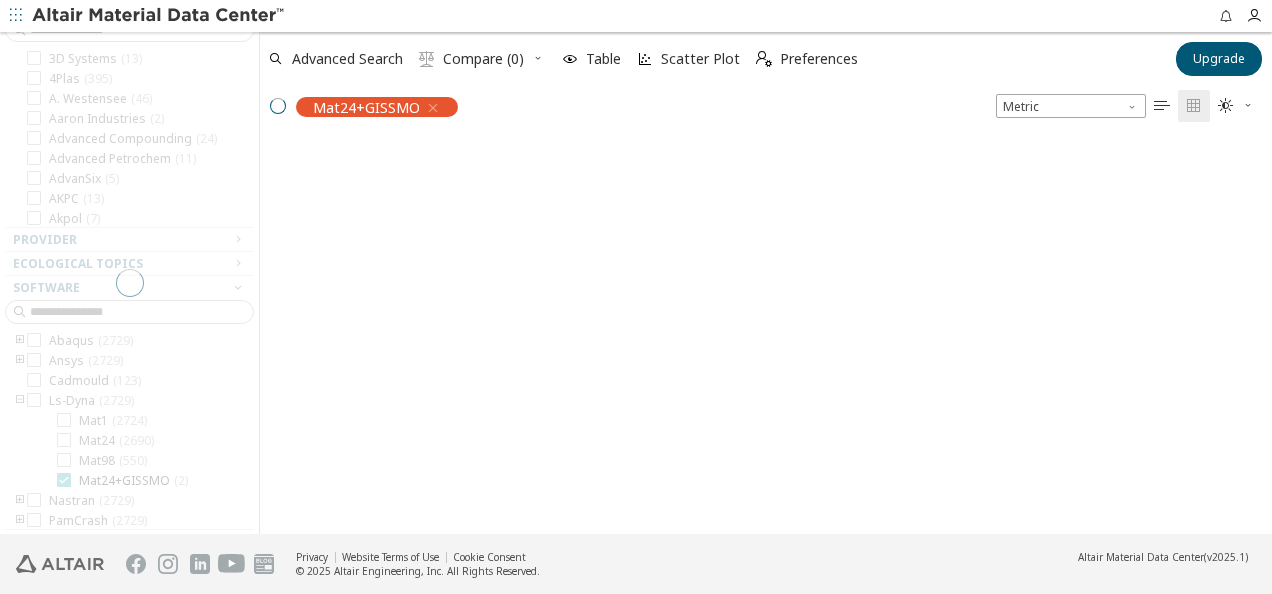 scroll, scrollTop: 180, scrollLeft: 0, axis: vertical 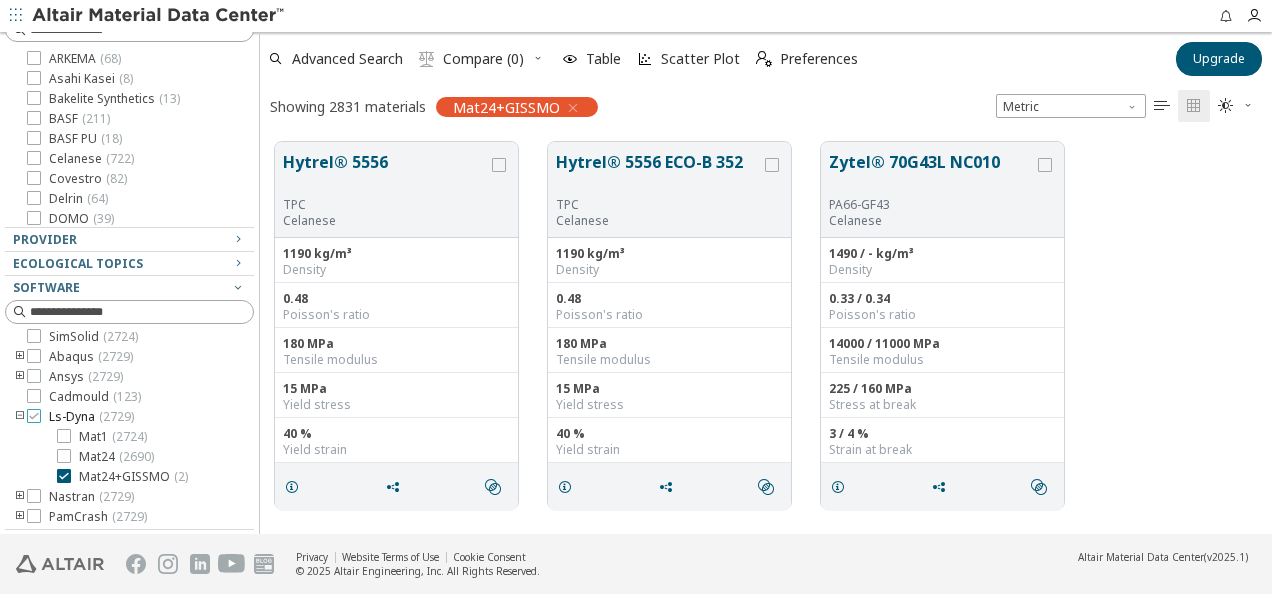 click at bounding box center [34, 416] 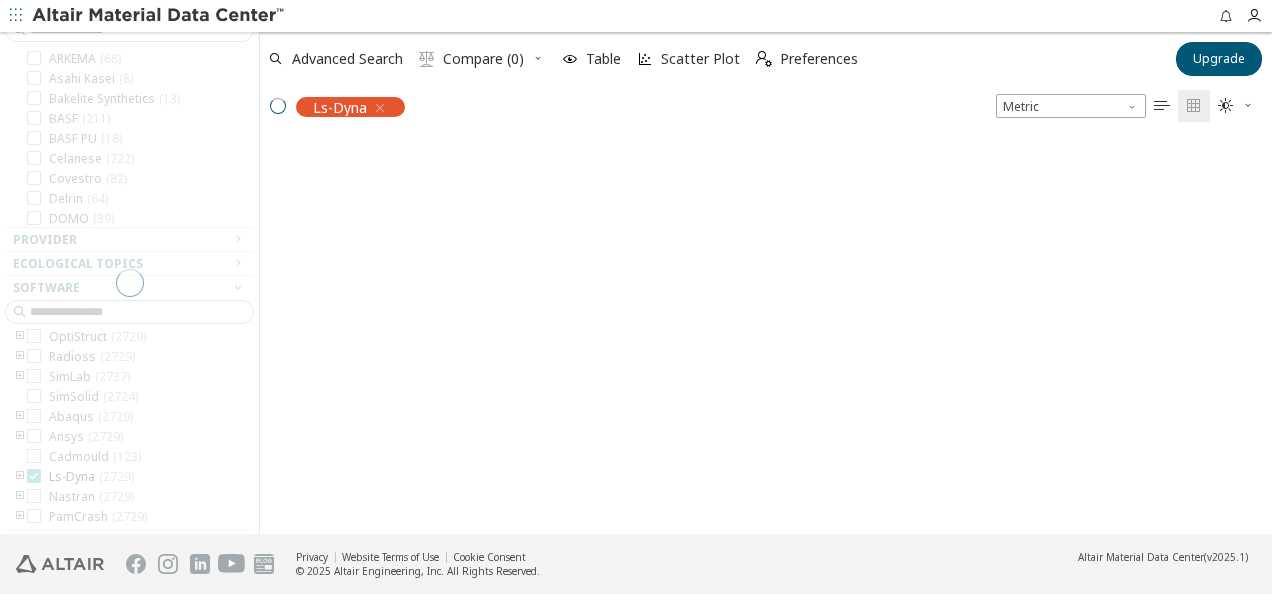scroll, scrollTop: 120, scrollLeft: 0, axis: vertical 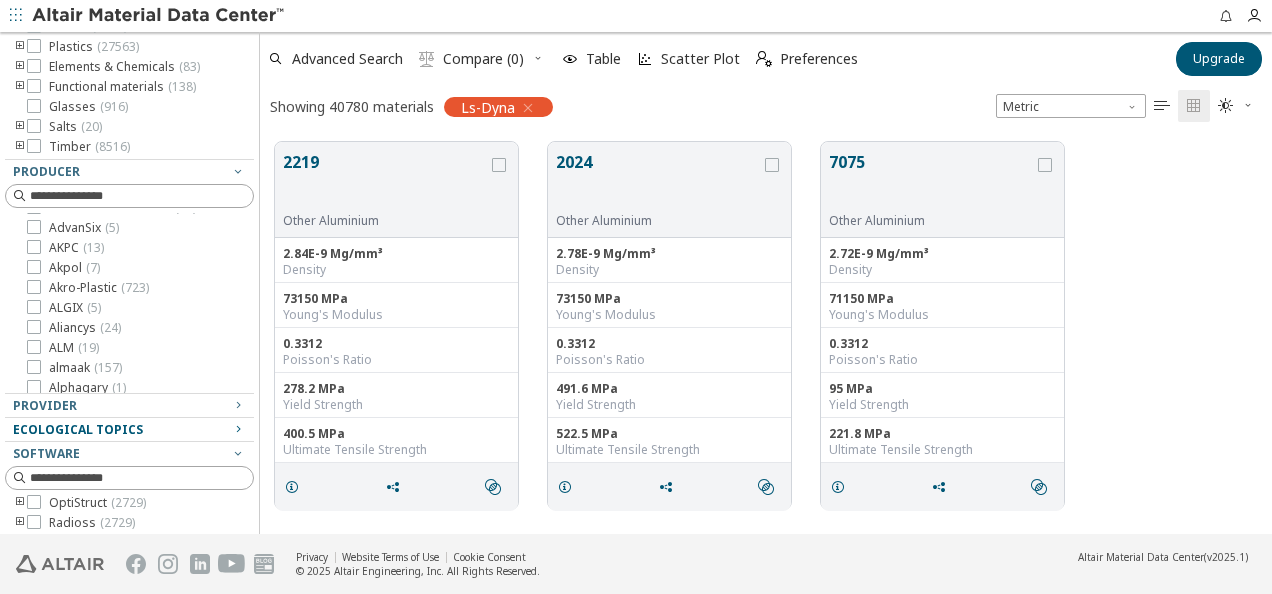 click at bounding box center (238, 429) 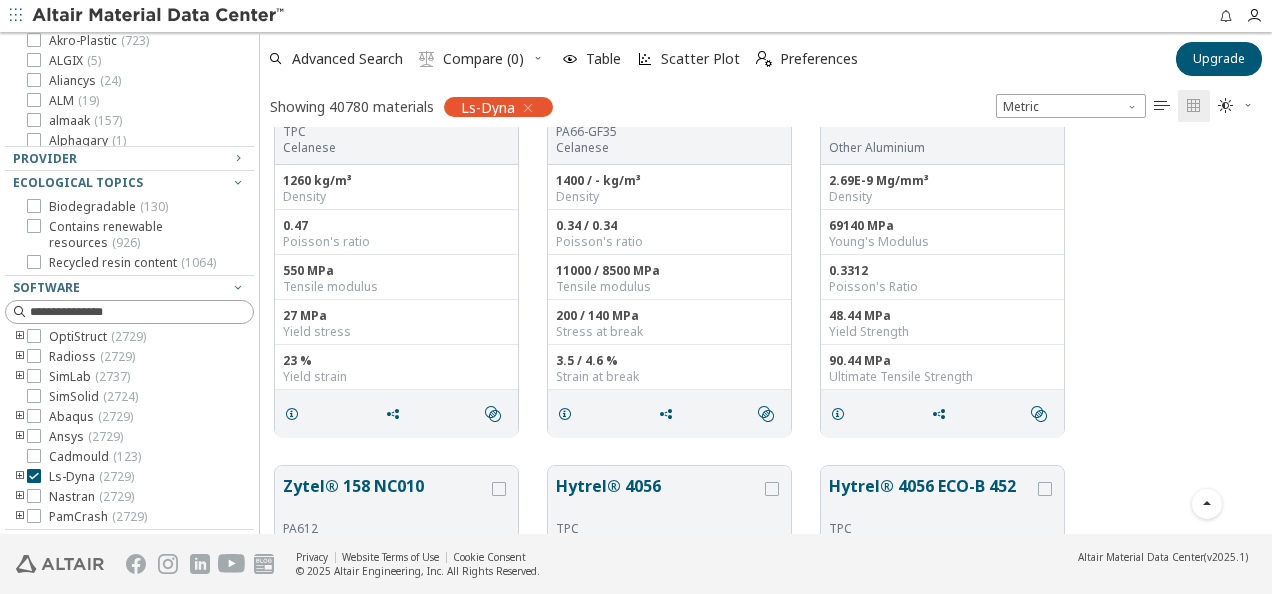 scroll, scrollTop: 3562, scrollLeft: 0, axis: vertical 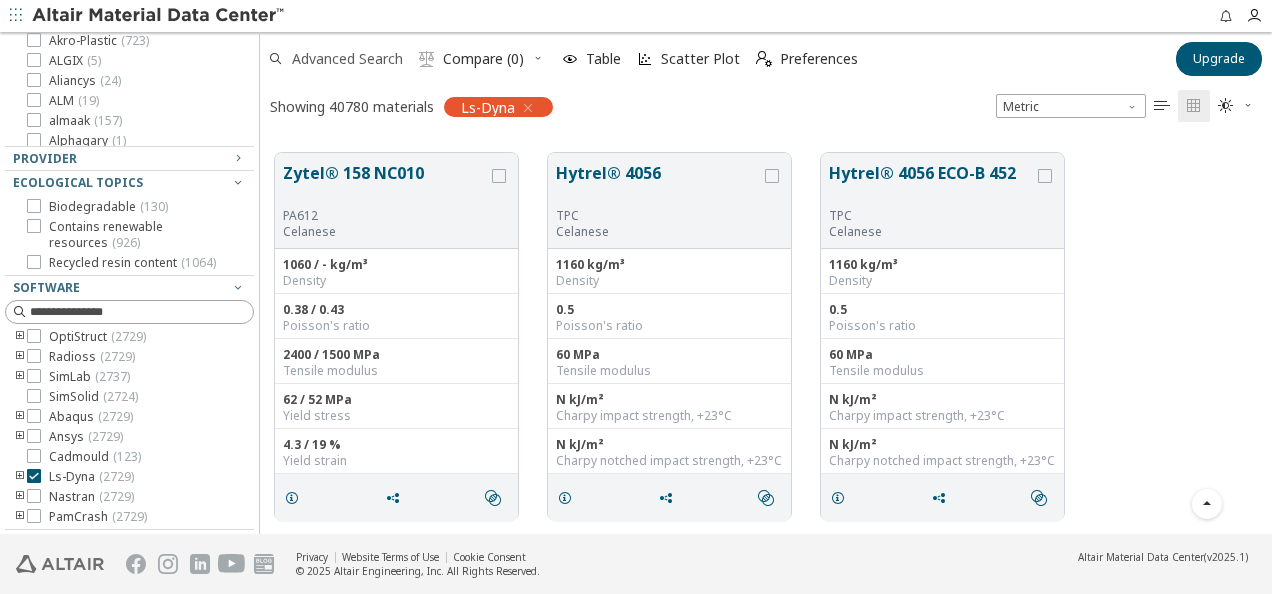 click on "Advanced Search" at bounding box center [347, 59] 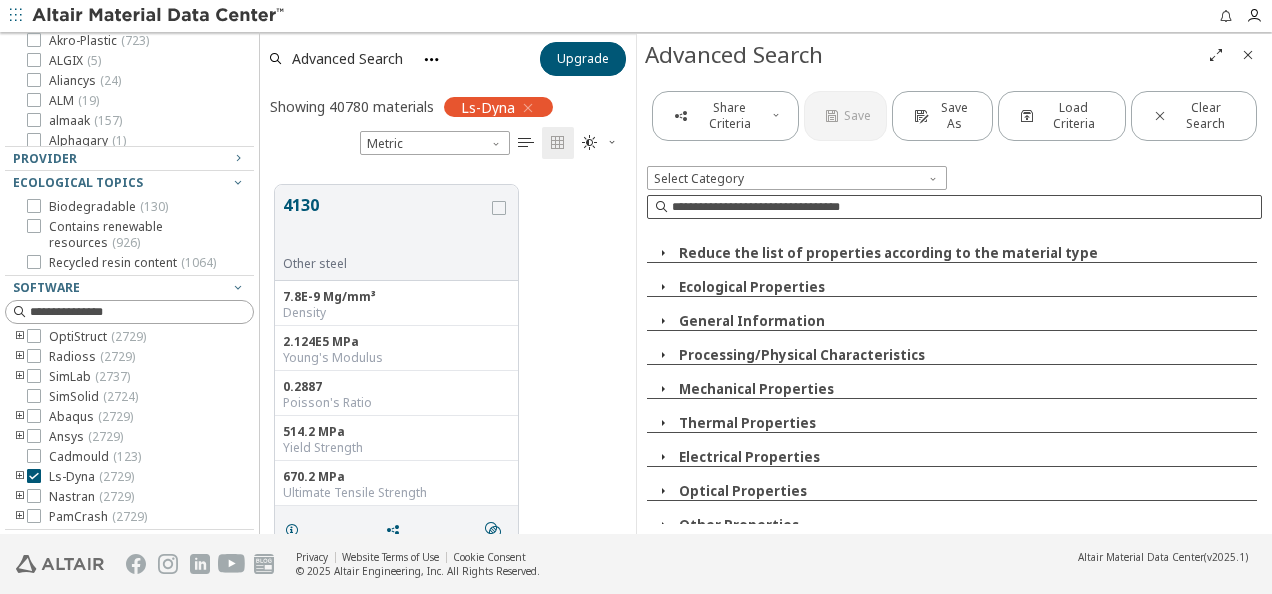 click at bounding box center [966, 207] 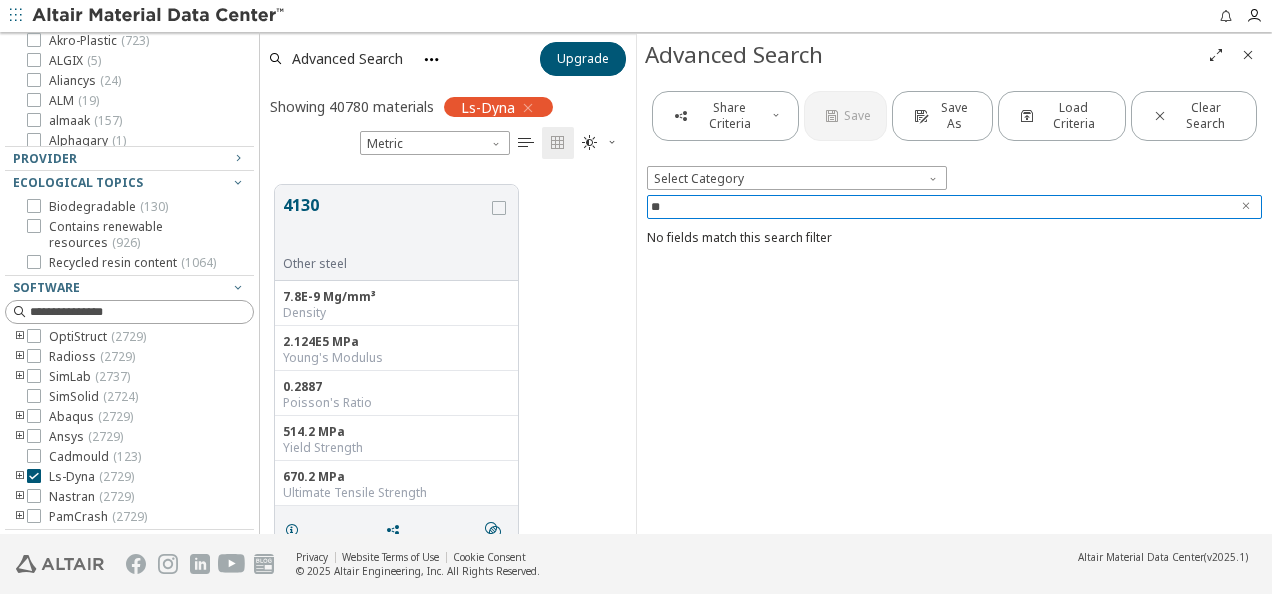 type on "*" 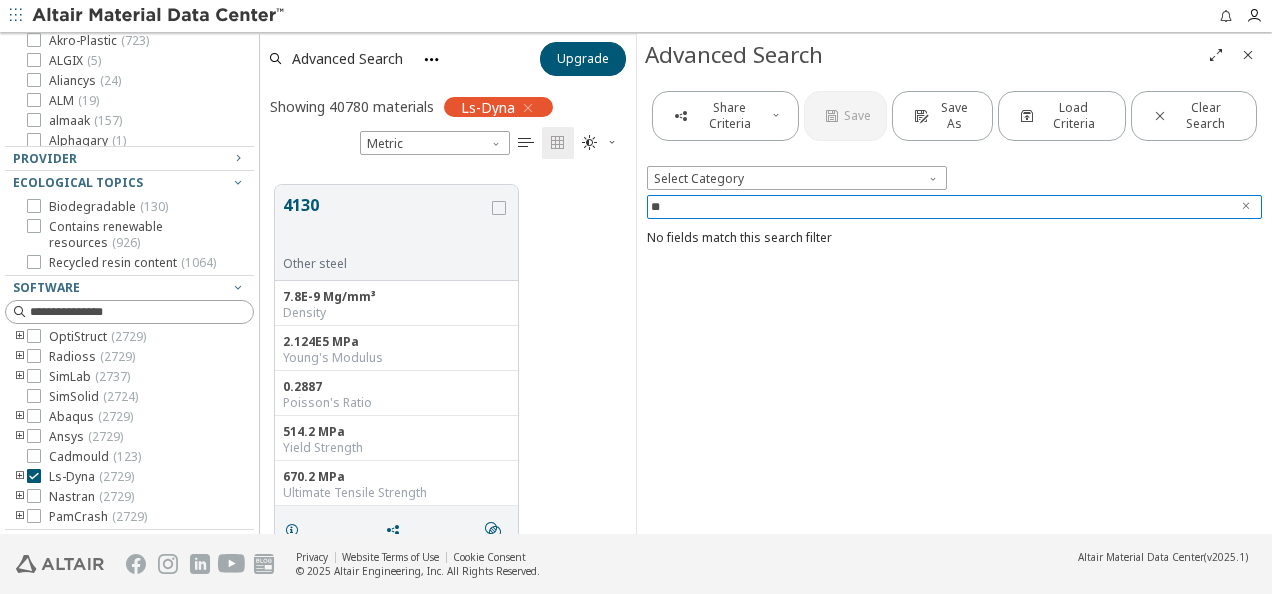 type on "*" 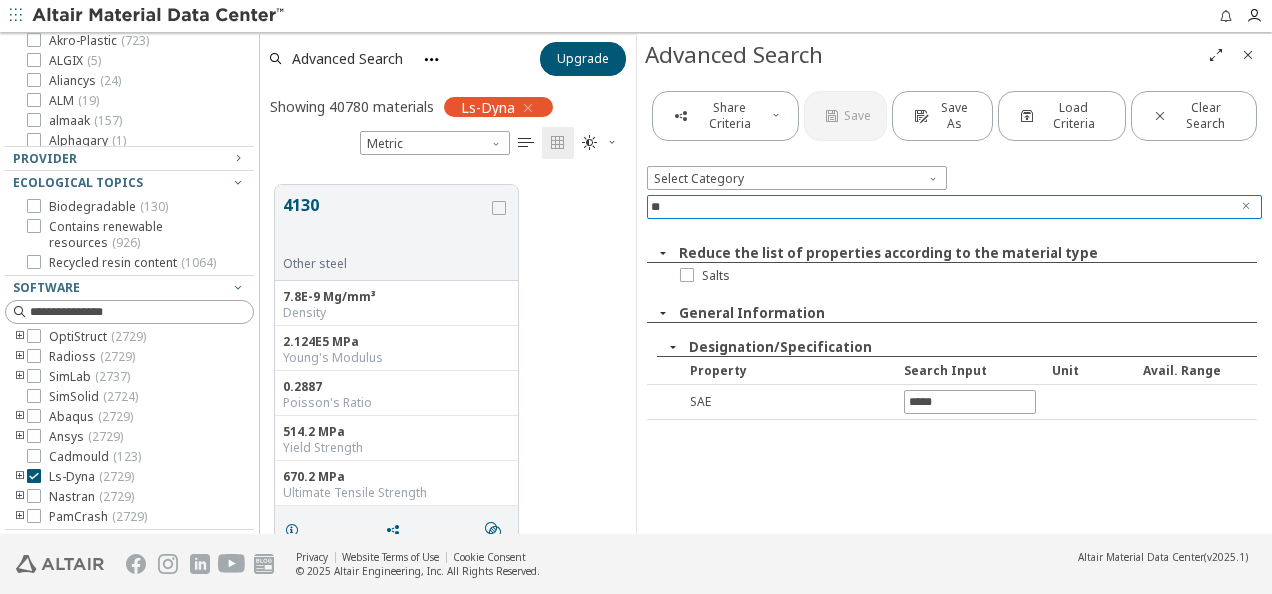type on "*" 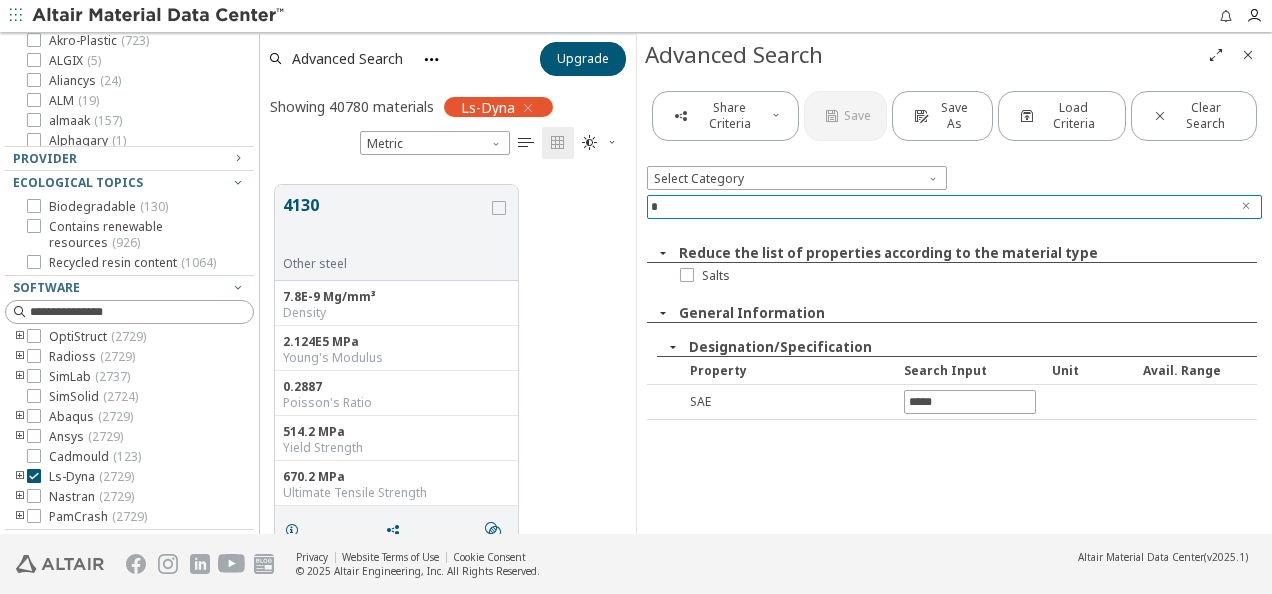 type 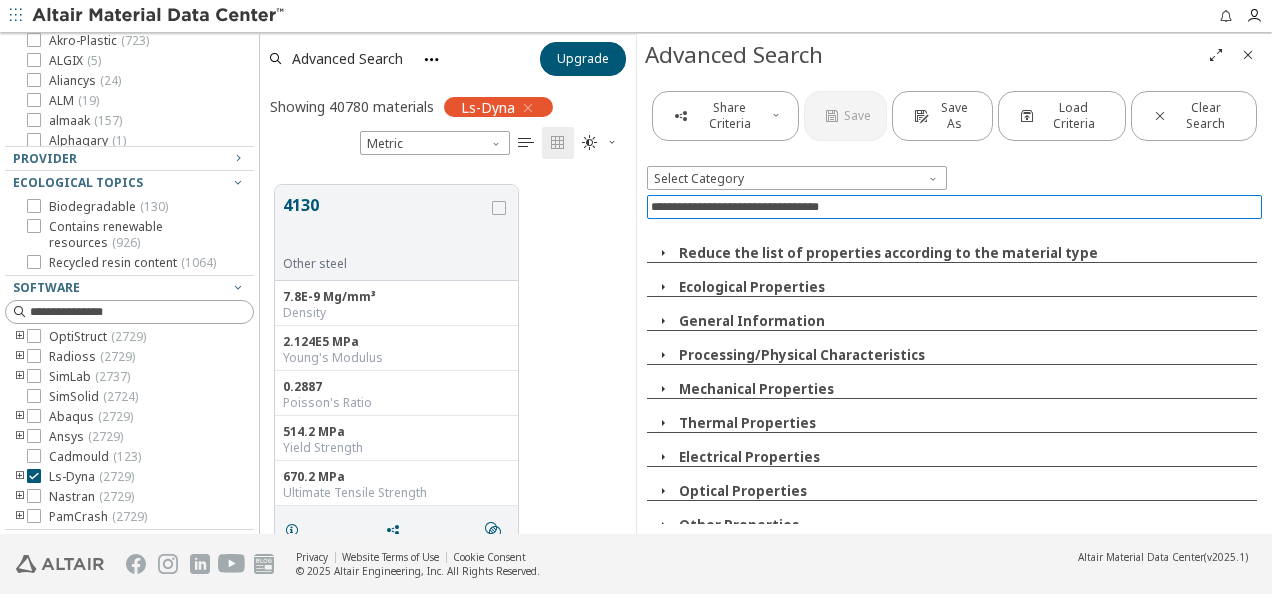 scroll, scrollTop: 53, scrollLeft: 0, axis: vertical 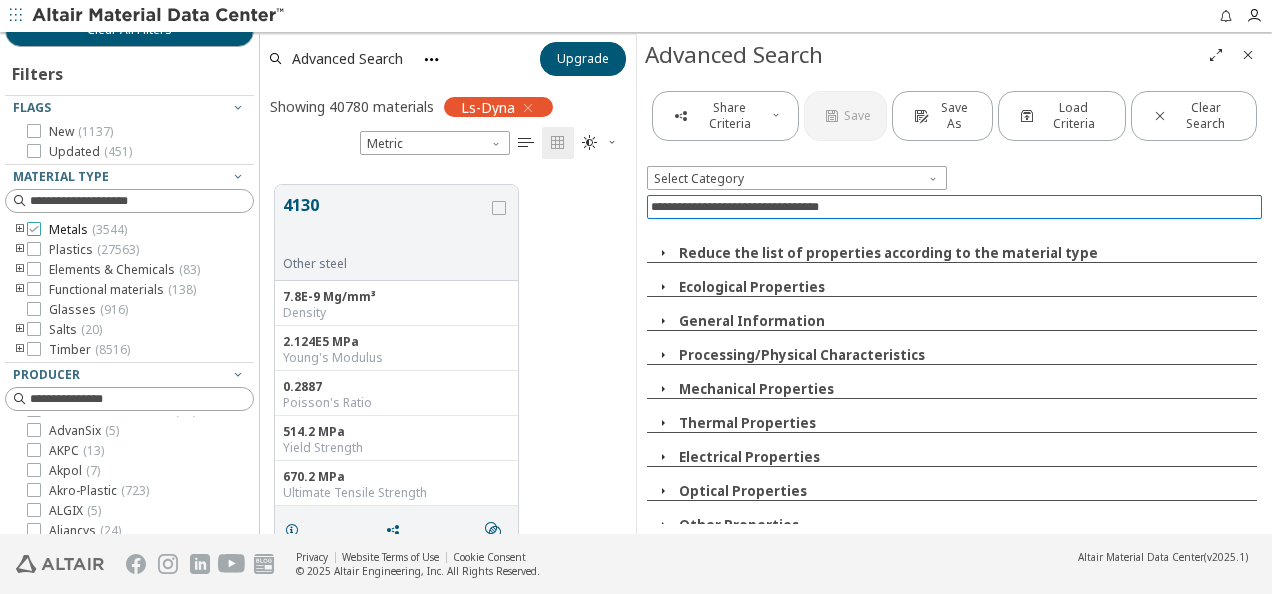 click at bounding box center (34, 229) 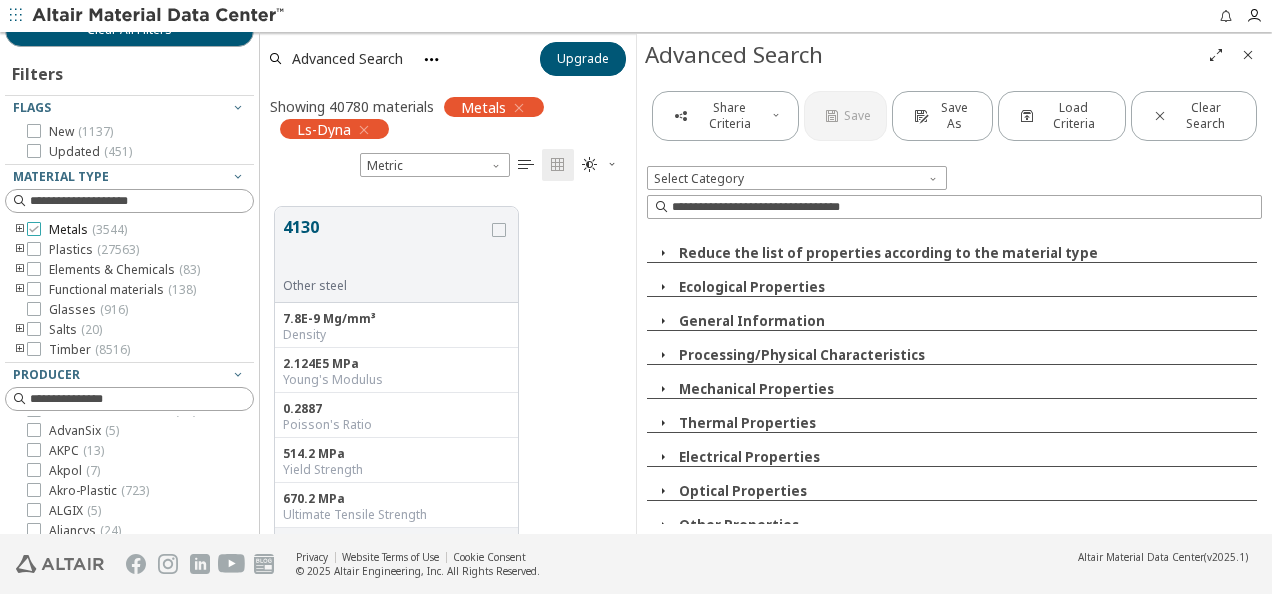 scroll, scrollTop: 360, scrollLeft: 360, axis: both 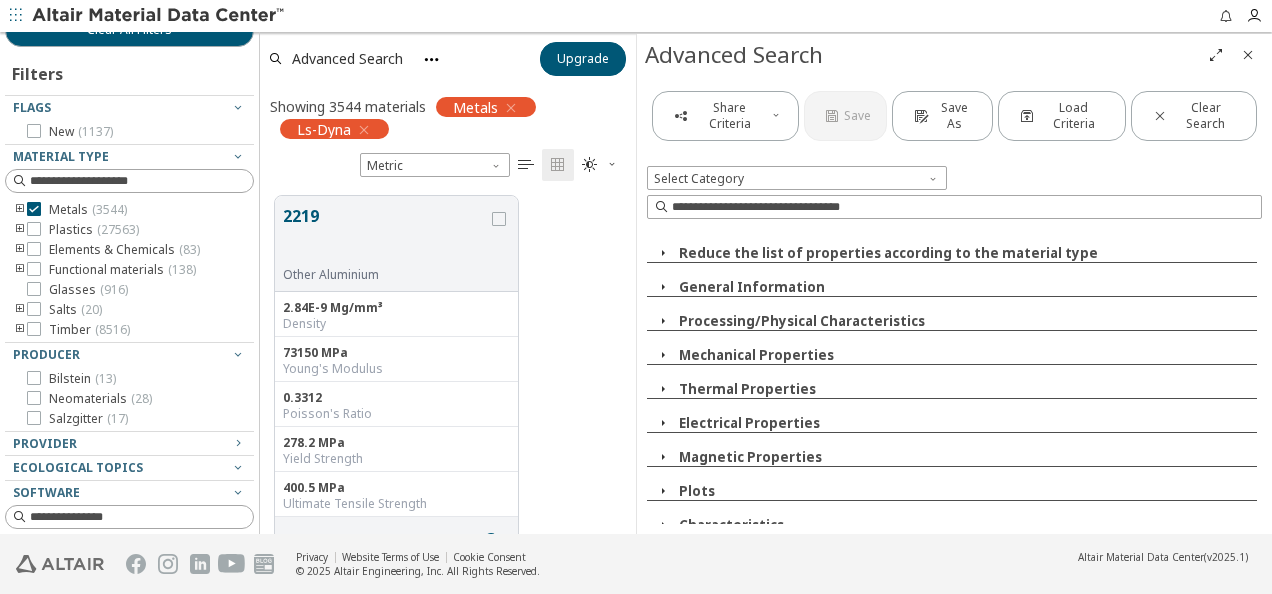 click at bounding box center (1248, 55) 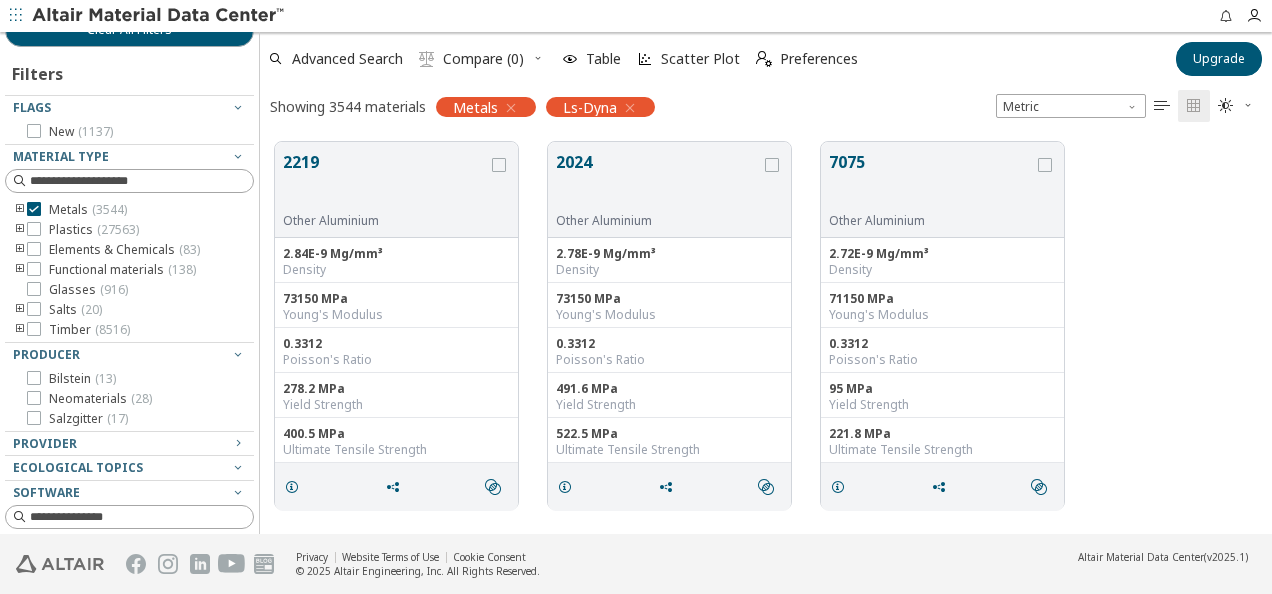 scroll, scrollTop: 16, scrollLeft: 16, axis: both 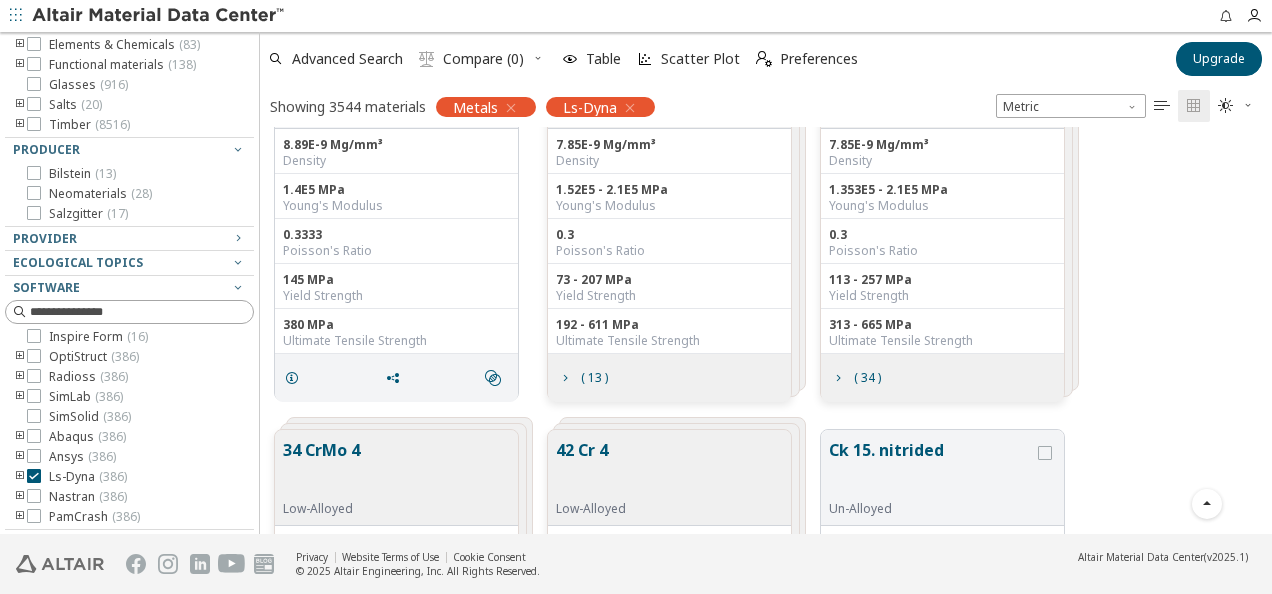 click at bounding box center (20, 477) 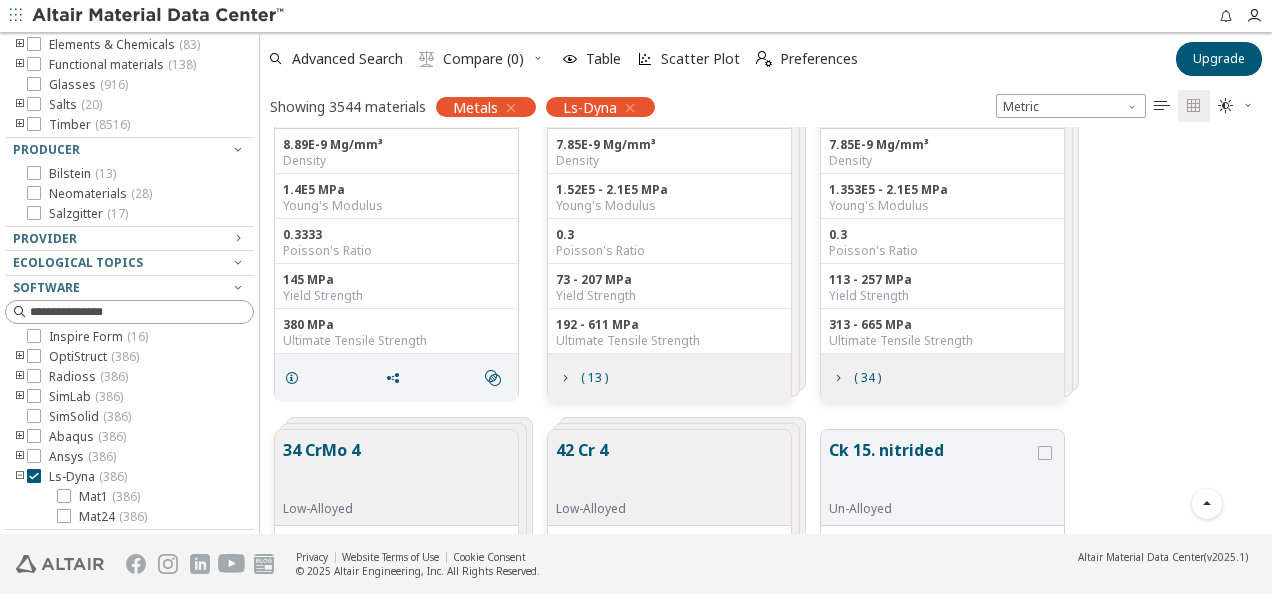 scroll, scrollTop: 144, scrollLeft: 0, axis: vertical 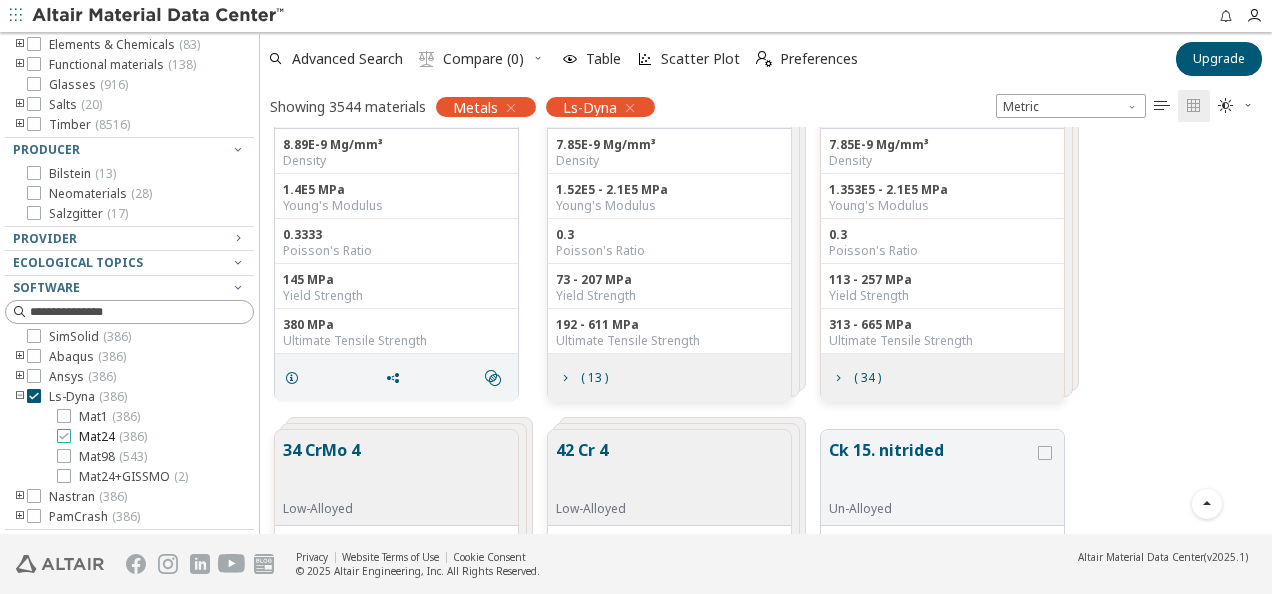 click on "Mat24 ( 386 )" at bounding box center (113, 437) 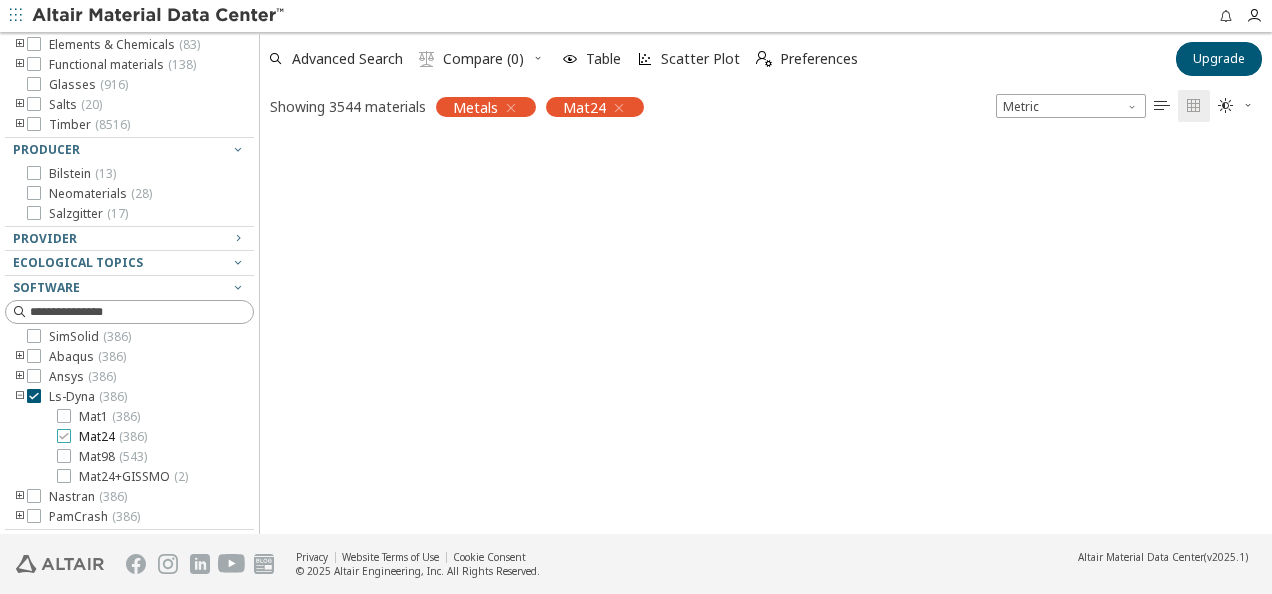 scroll, scrollTop: 0, scrollLeft: 0, axis: both 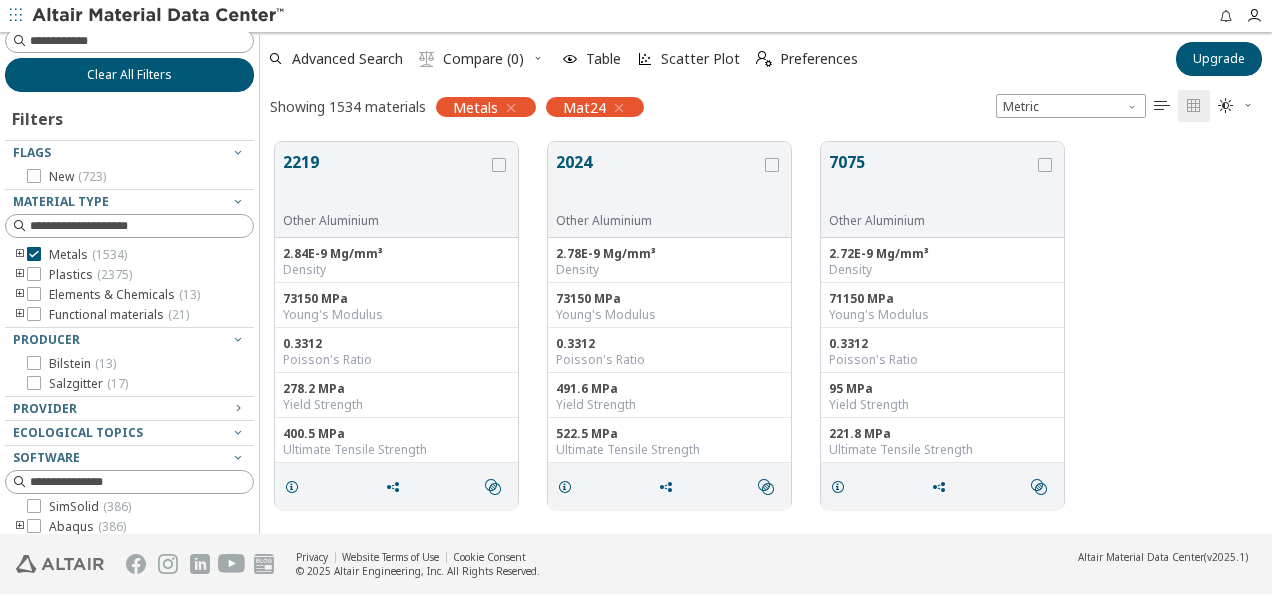 click on "Clear All Filters" at bounding box center (129, 75) 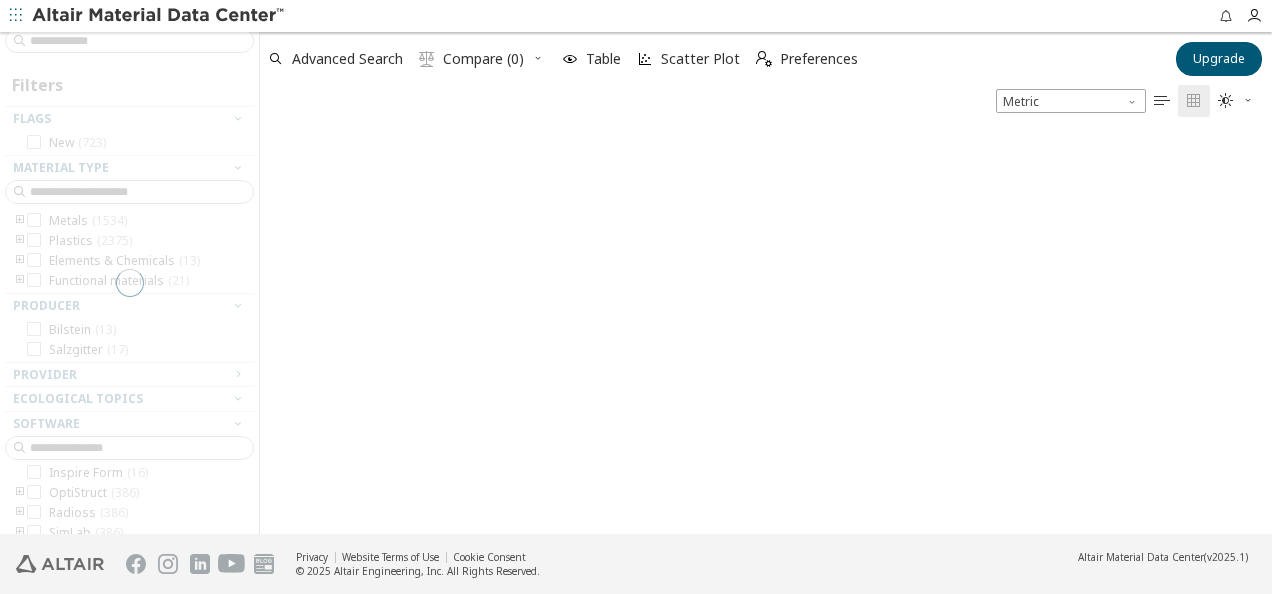 scroll, scrollTop: 16, scrollLeft: 16, axis: both 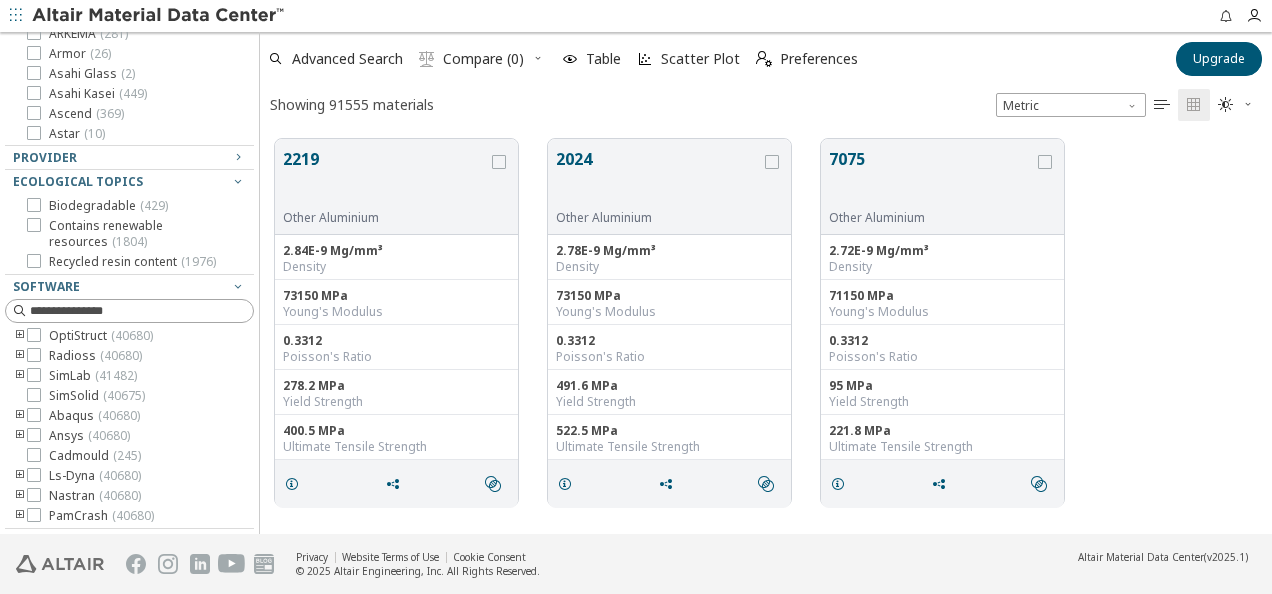 click at bounding box center (20, 476) 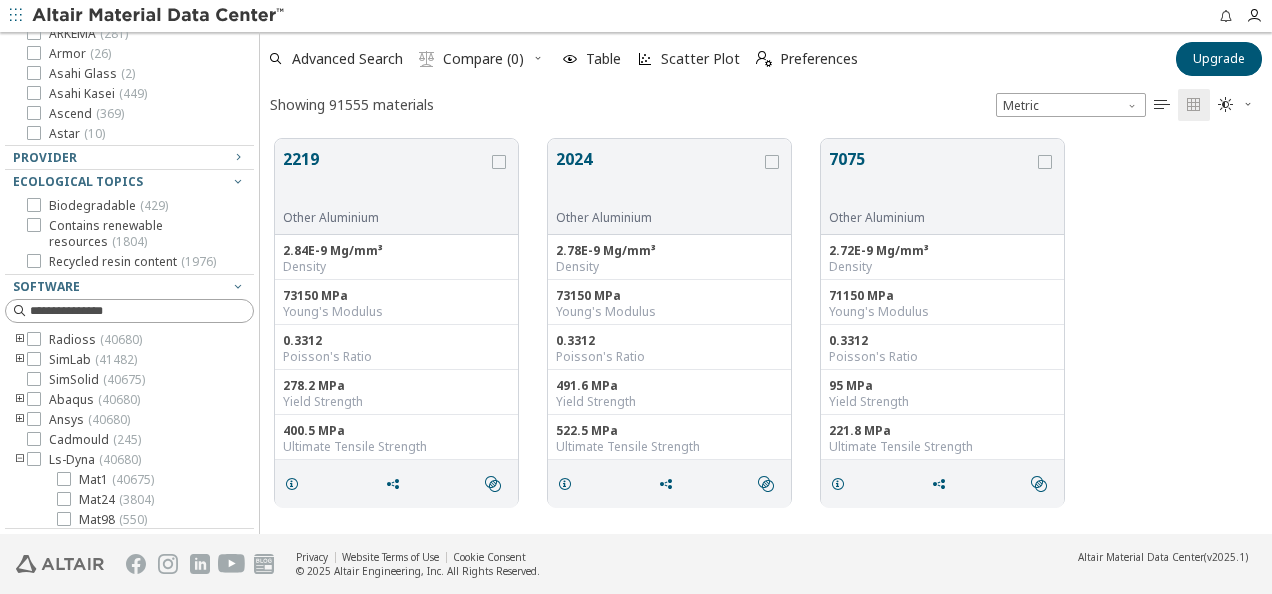 scroll, scrollTop: 260, scrollLeft: 0, axis: vertical 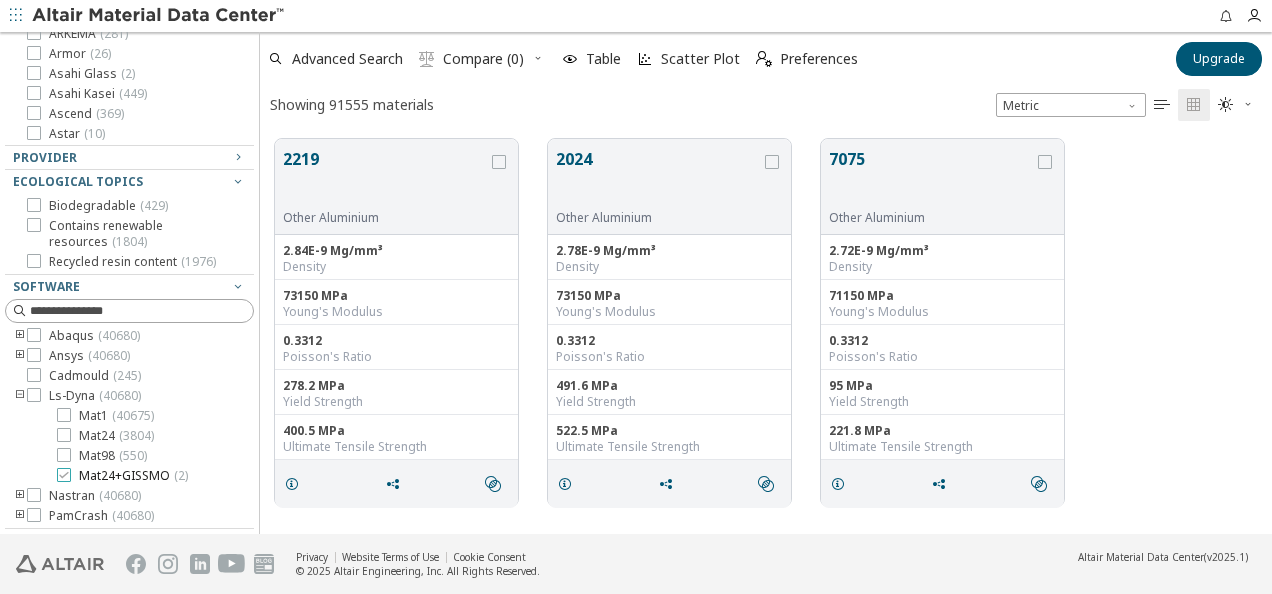 click at bounding box center (64, 475) 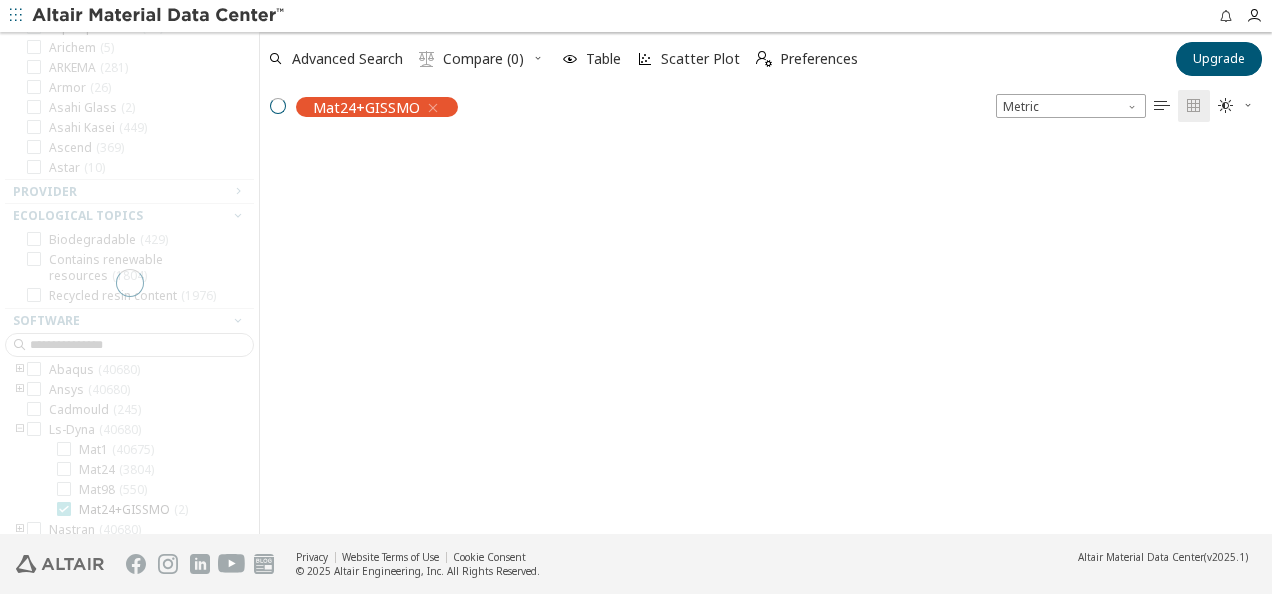 scroll, scrollTop: 392, scrollLeft: 996, axis: both 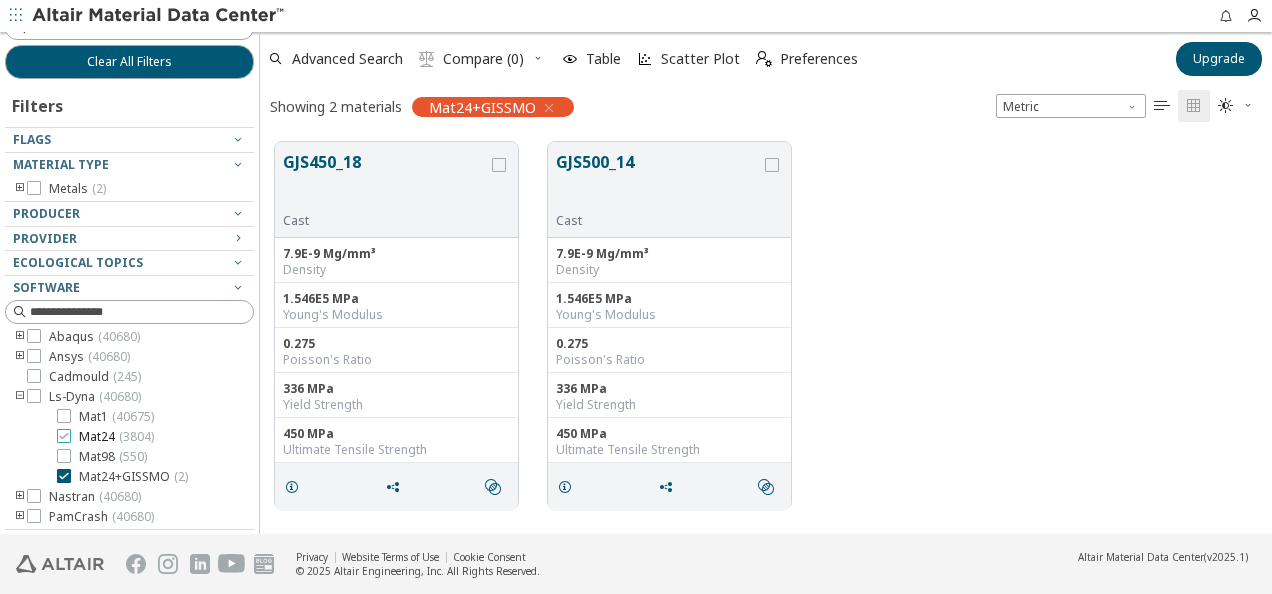 click at bounding box center (64, 436) 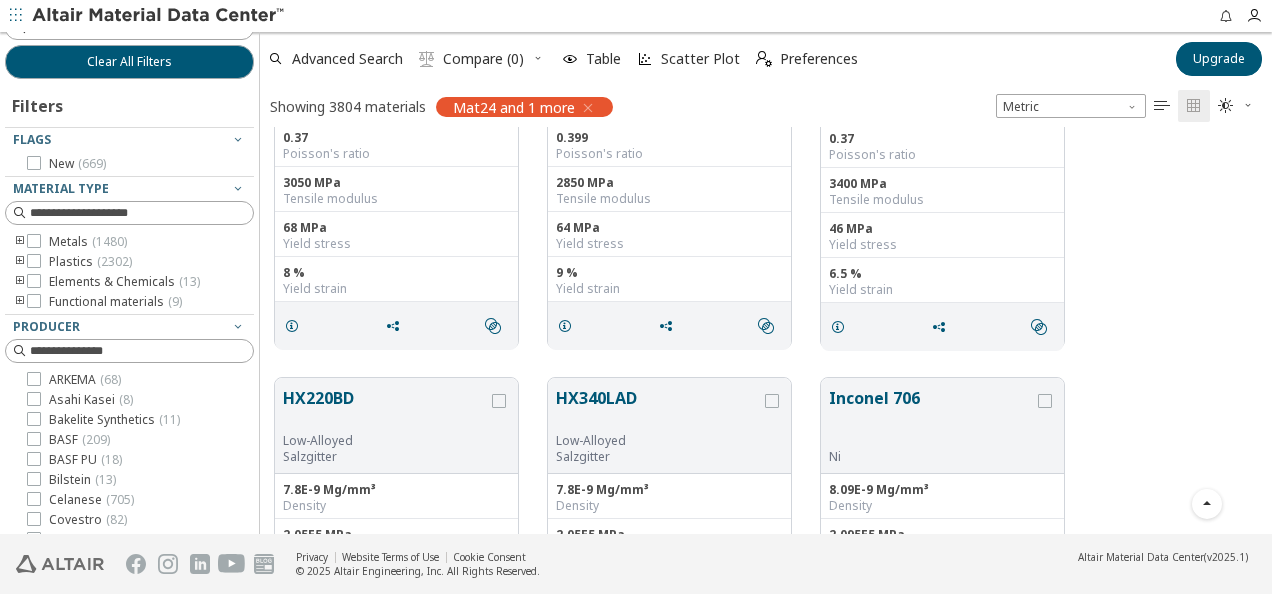 scroll, scrollTop: 52592, scrollLeft: 0, axis: vertical 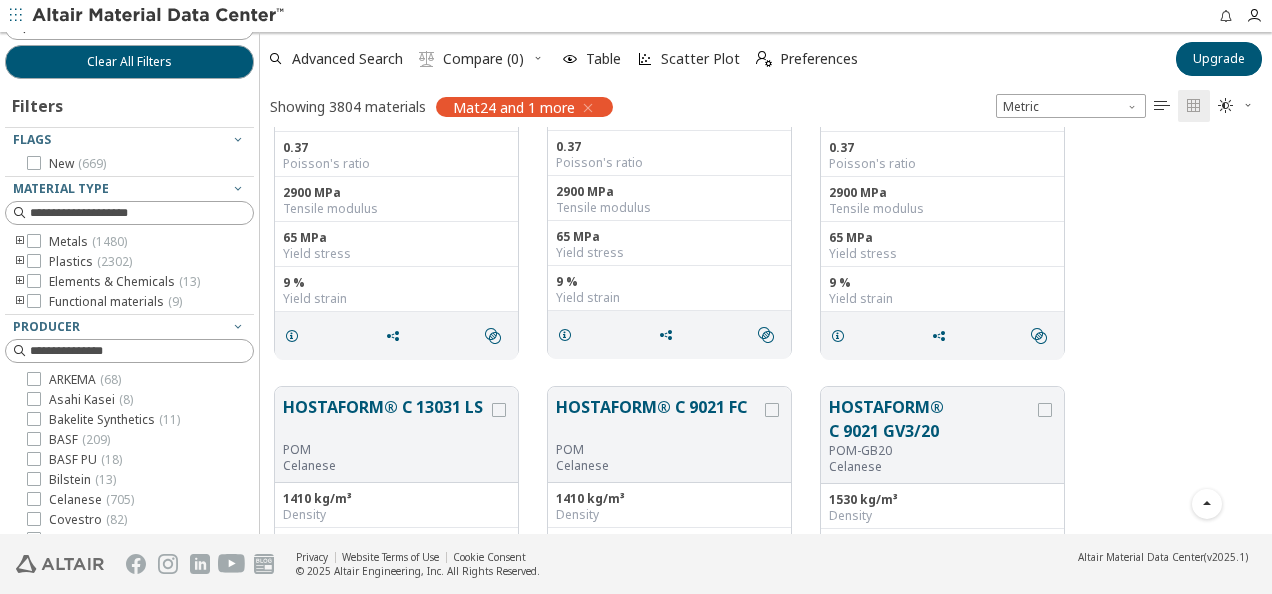click at bounding box center (159, 16) 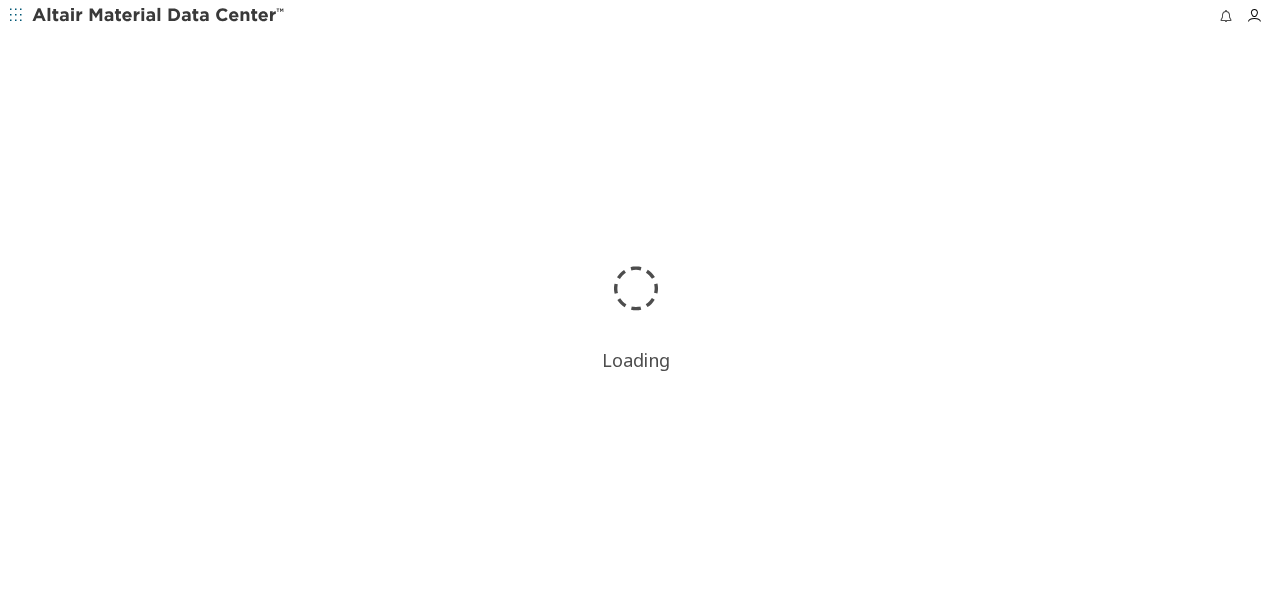 scroll, scrollTop: 0, scrollLeft: 0, axis: both 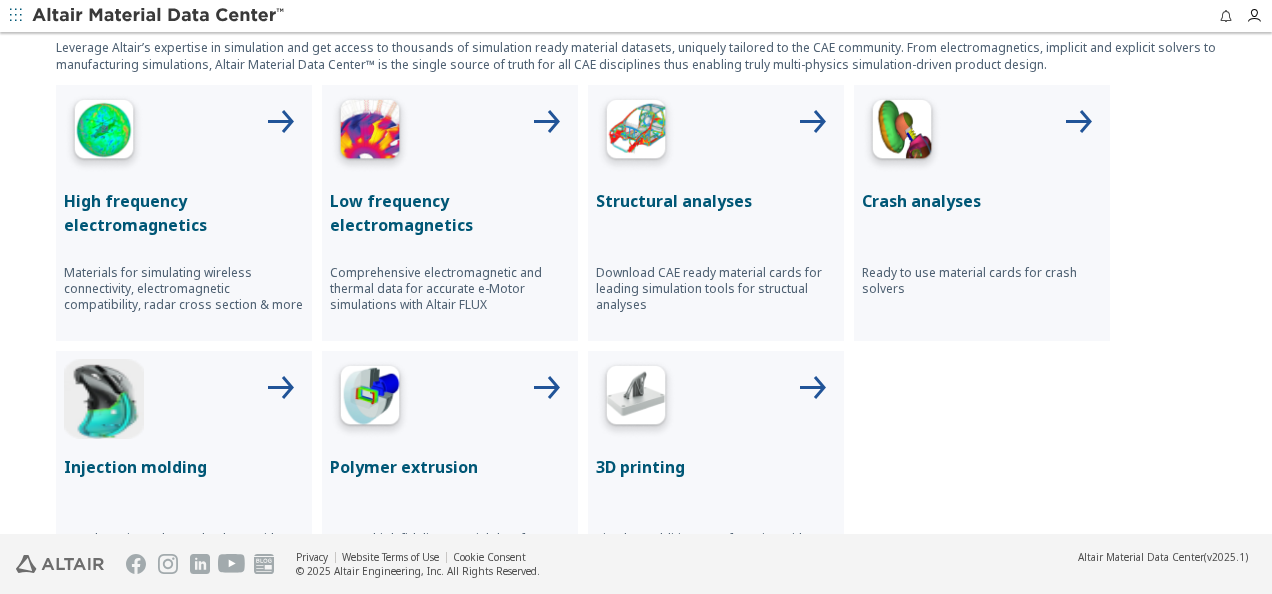 click at bounding box center [636, 133] 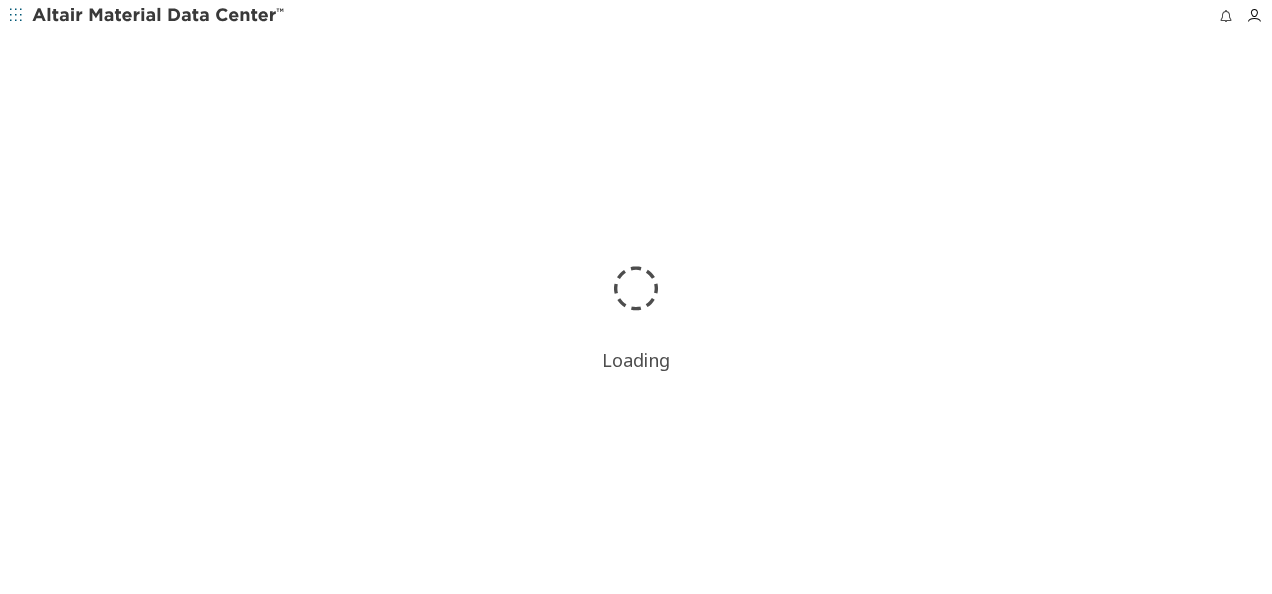 scroll, scrollTop: 0, scrollLeft: 0, axis: both 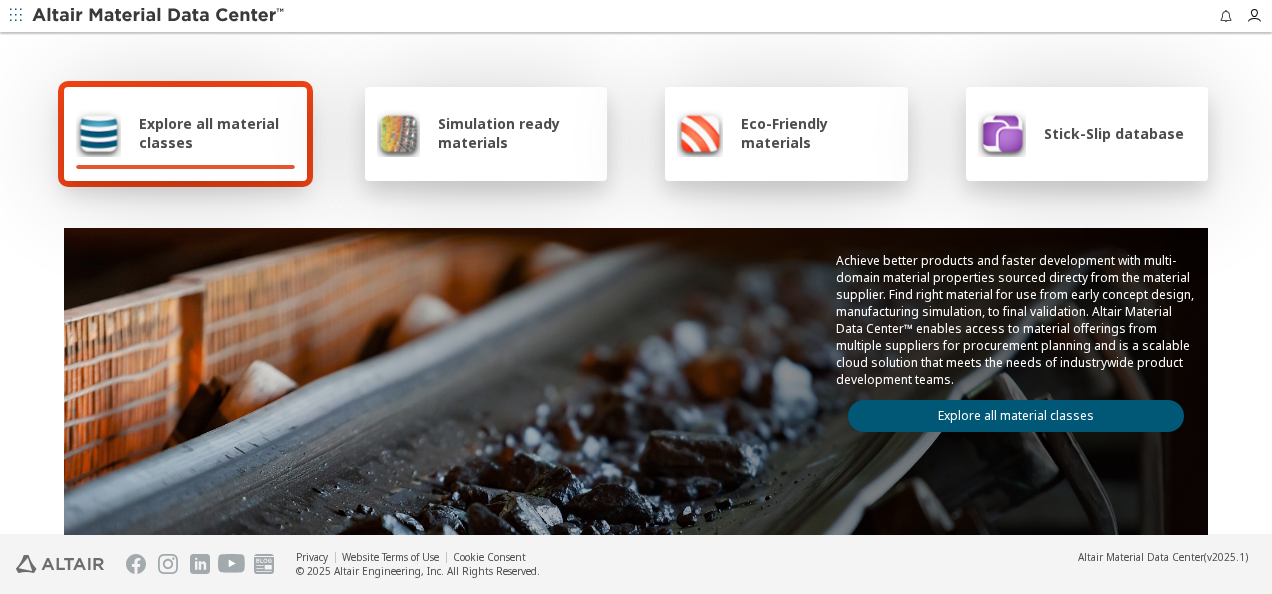 click on "Simulation ready materials" at bounding box center (516, 133) 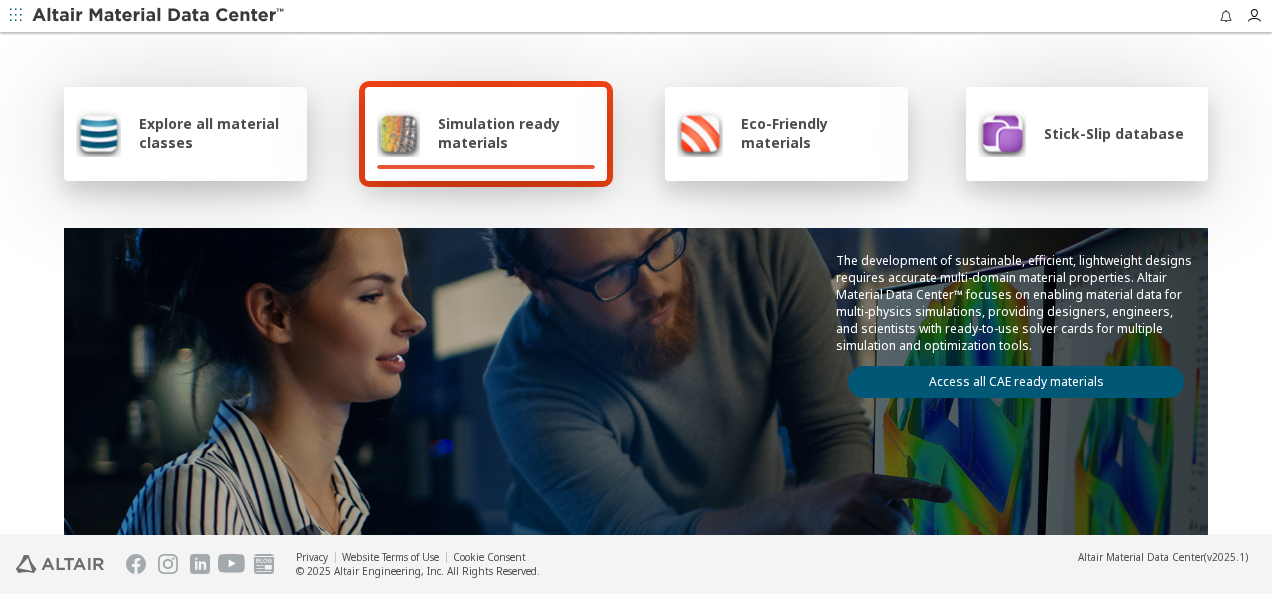 click on "Eco-Friendly materials" at bounding box center (818, 133) 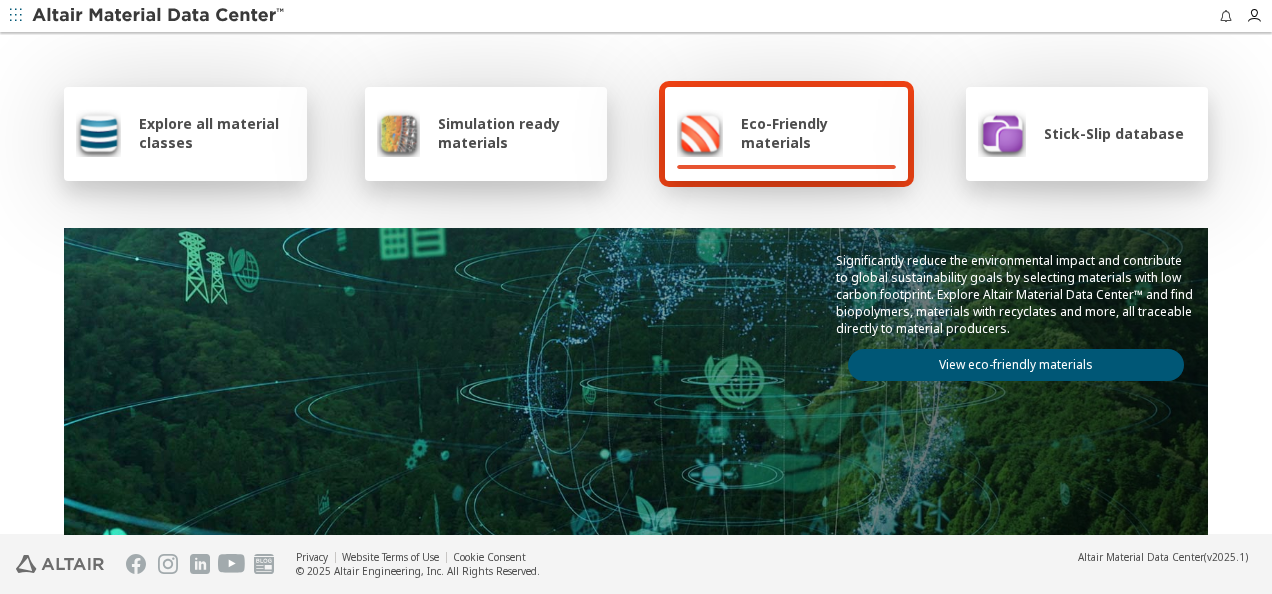 click on "Simulation ready materials" at bounding box center [486, 134] 